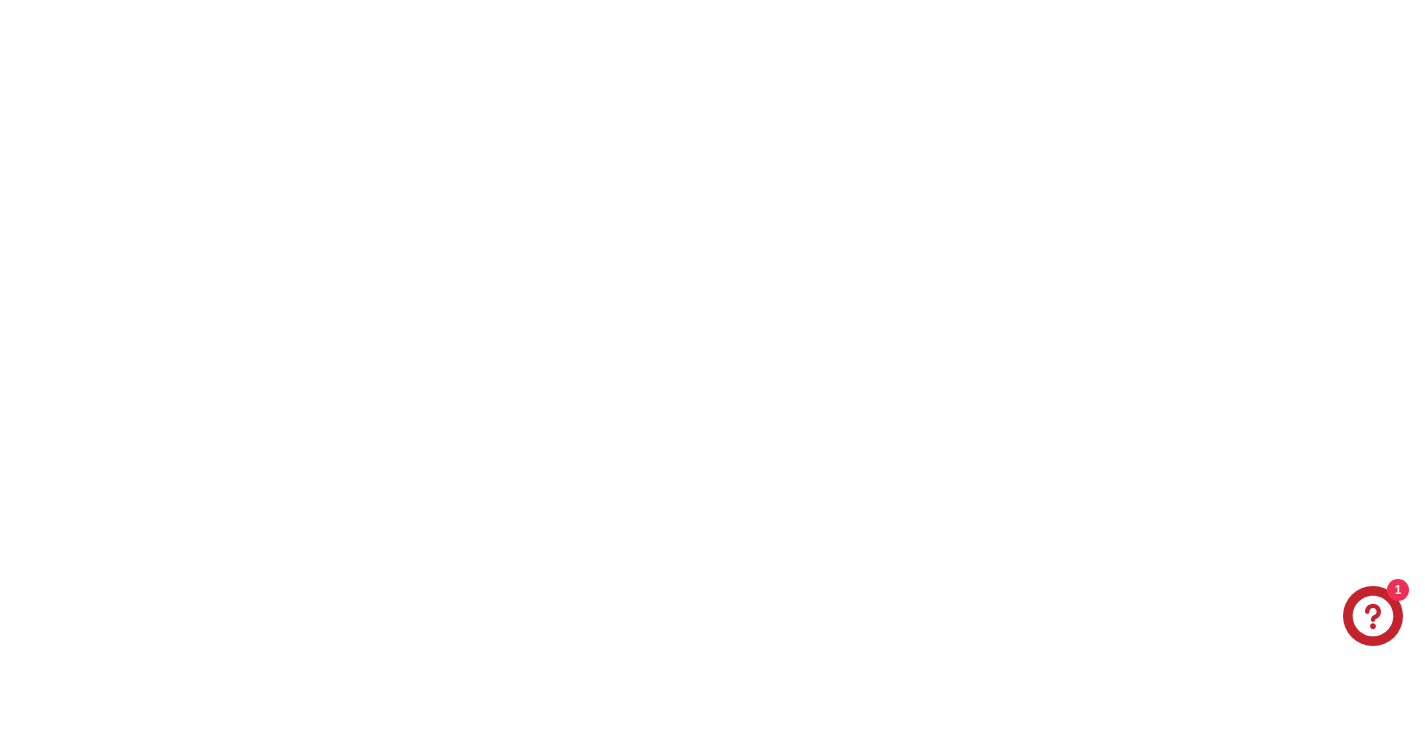 scroll, scrollTop: 0, scrollLeft: 0, axis: both 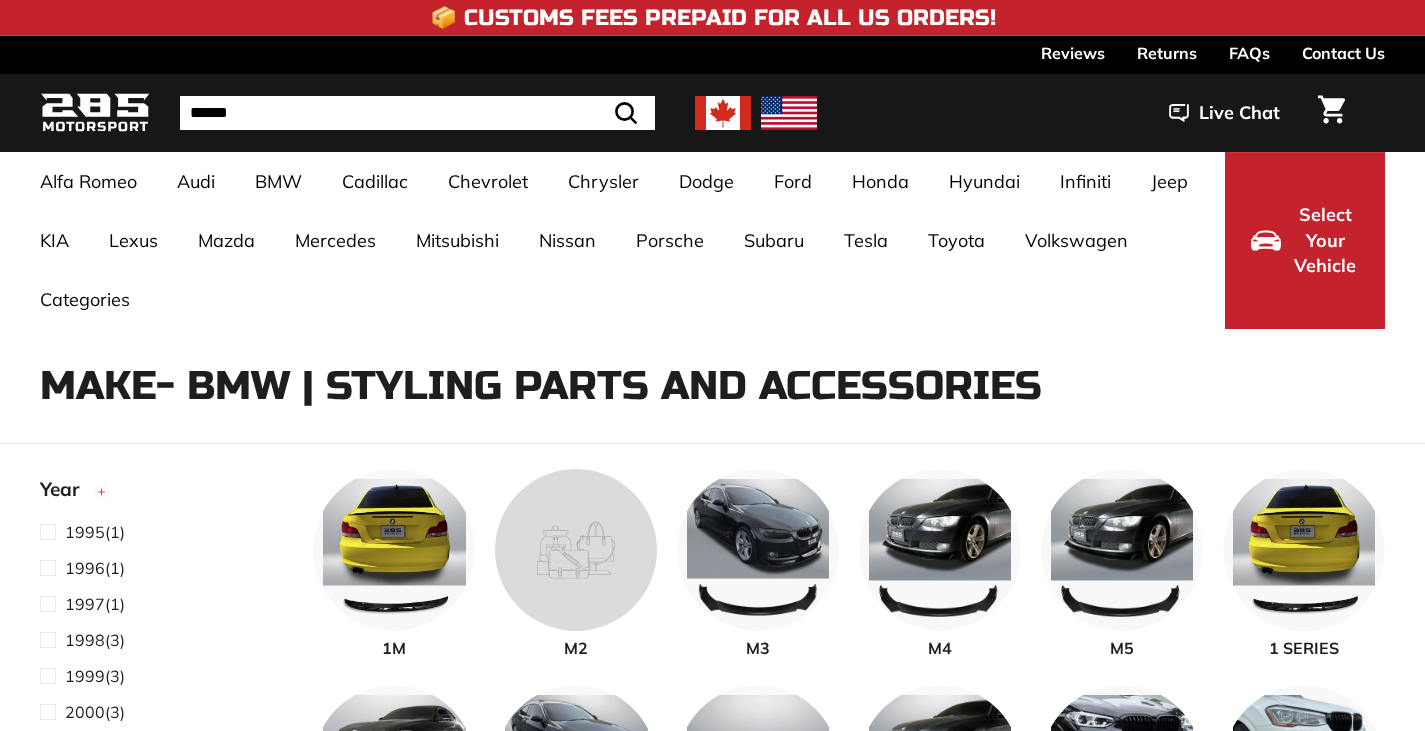 select on "**********" 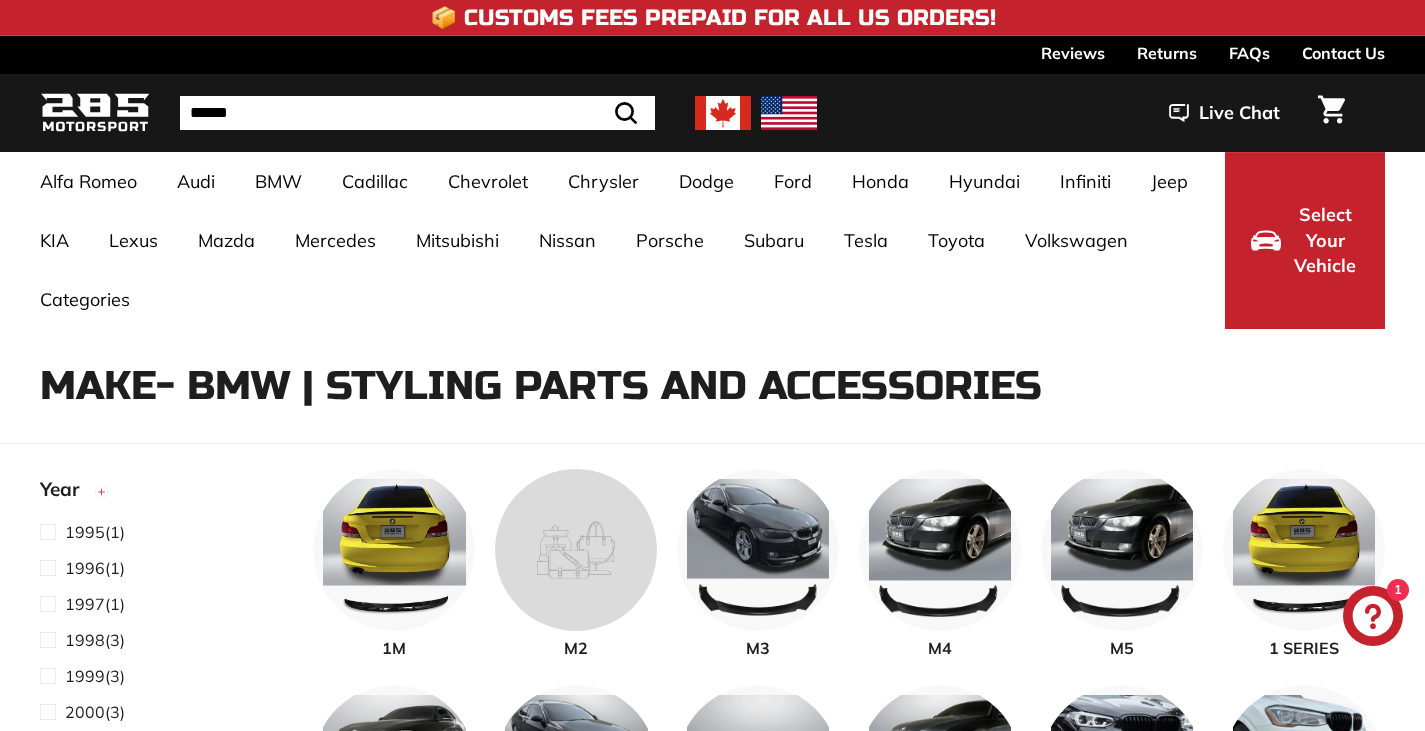 scroll, scrollTop: 0, scrollLeft: 0, axis: both 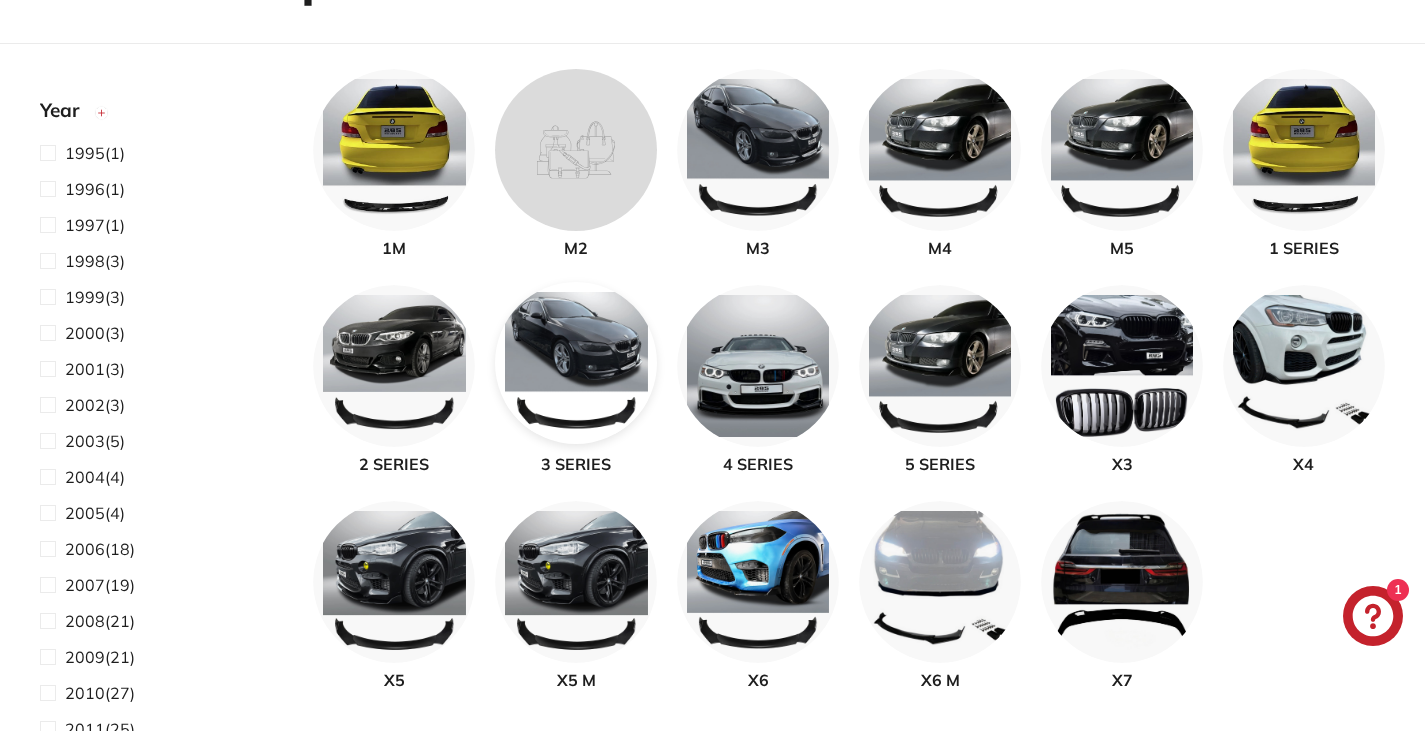 click at bounding box center [576, 363] 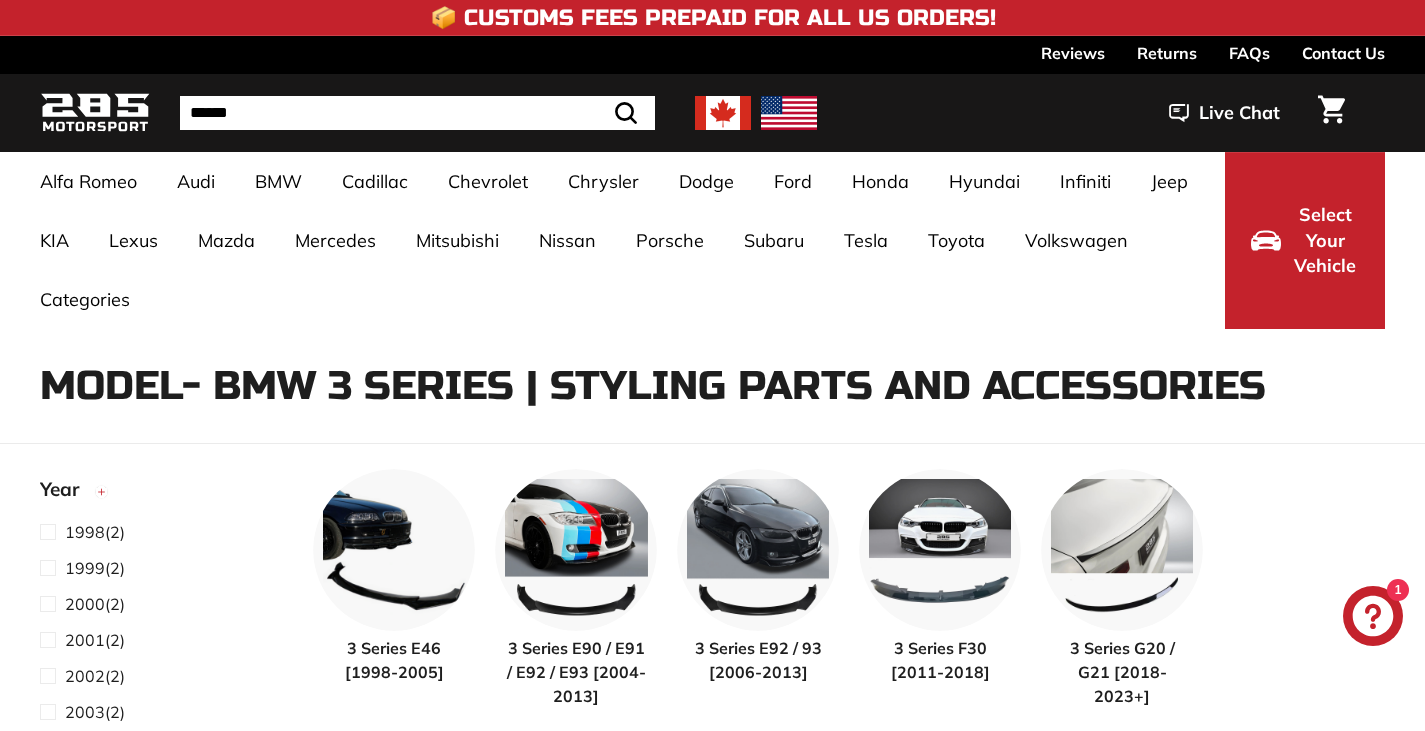 select on "**********" 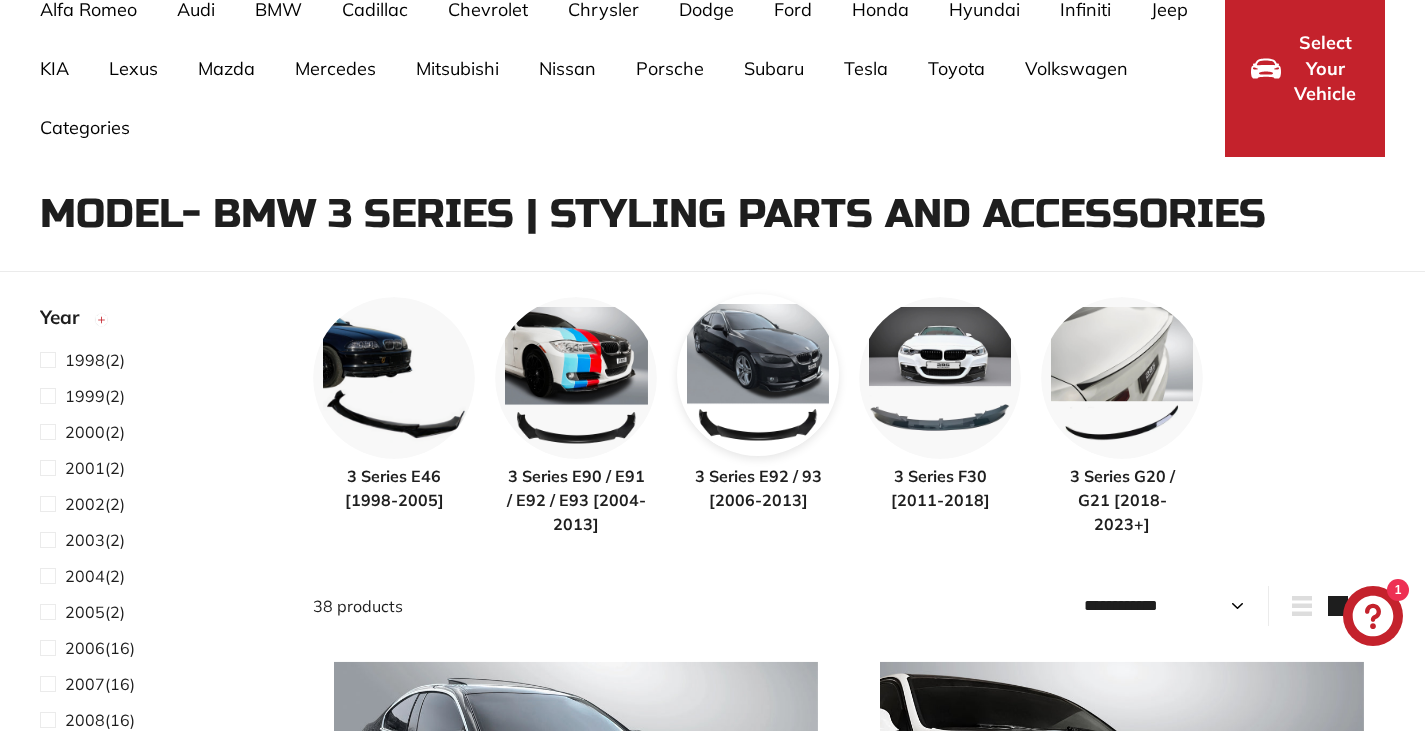 scroll, scrollTop: 200, scrollLeft: 0, axis: vertical 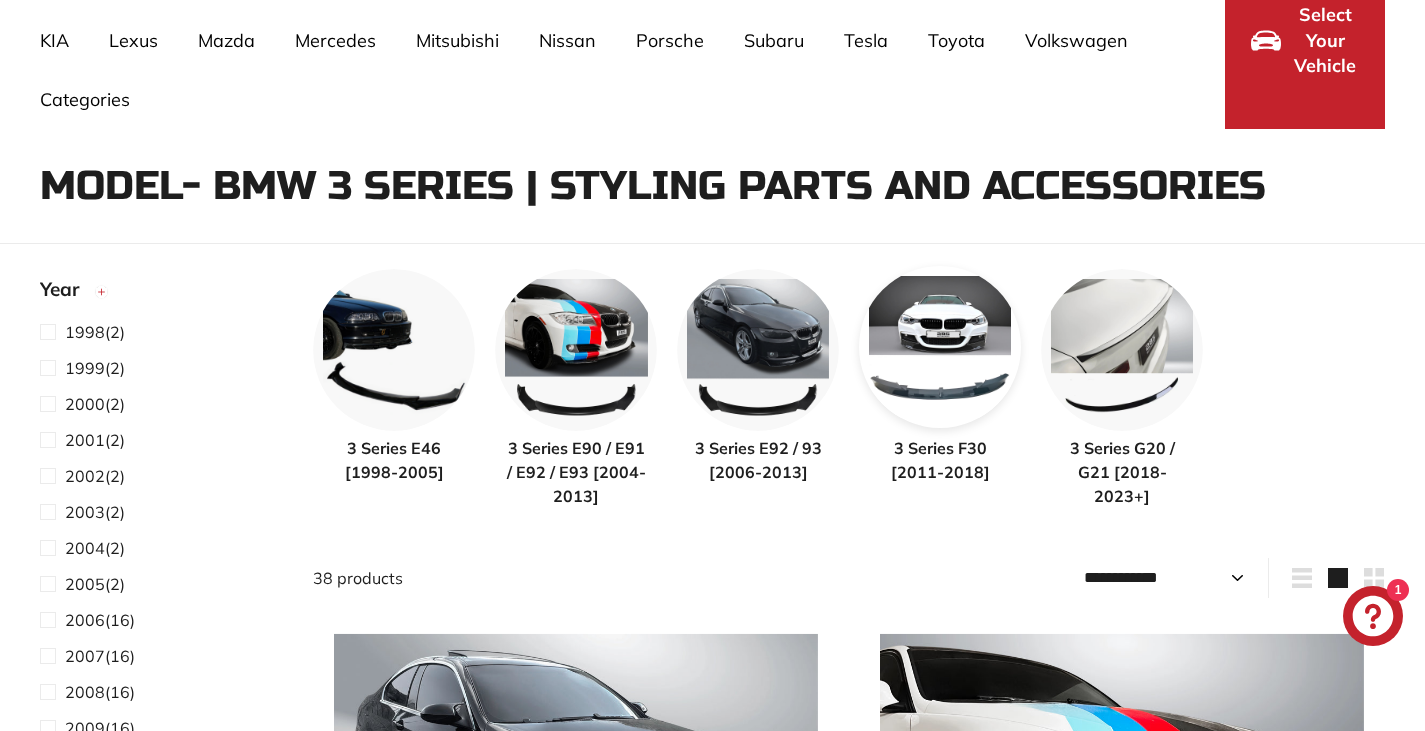 click at bounding box center (940, 347) 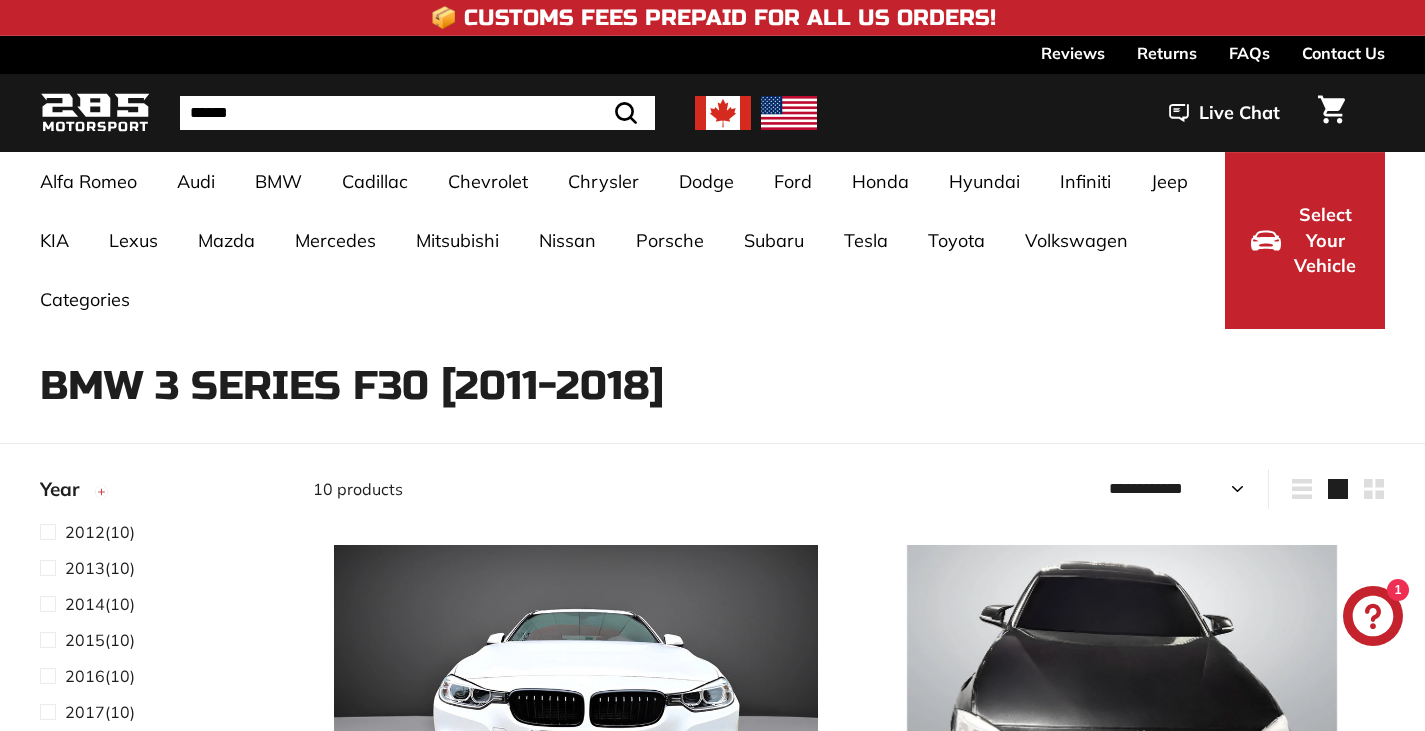 select on "**********" 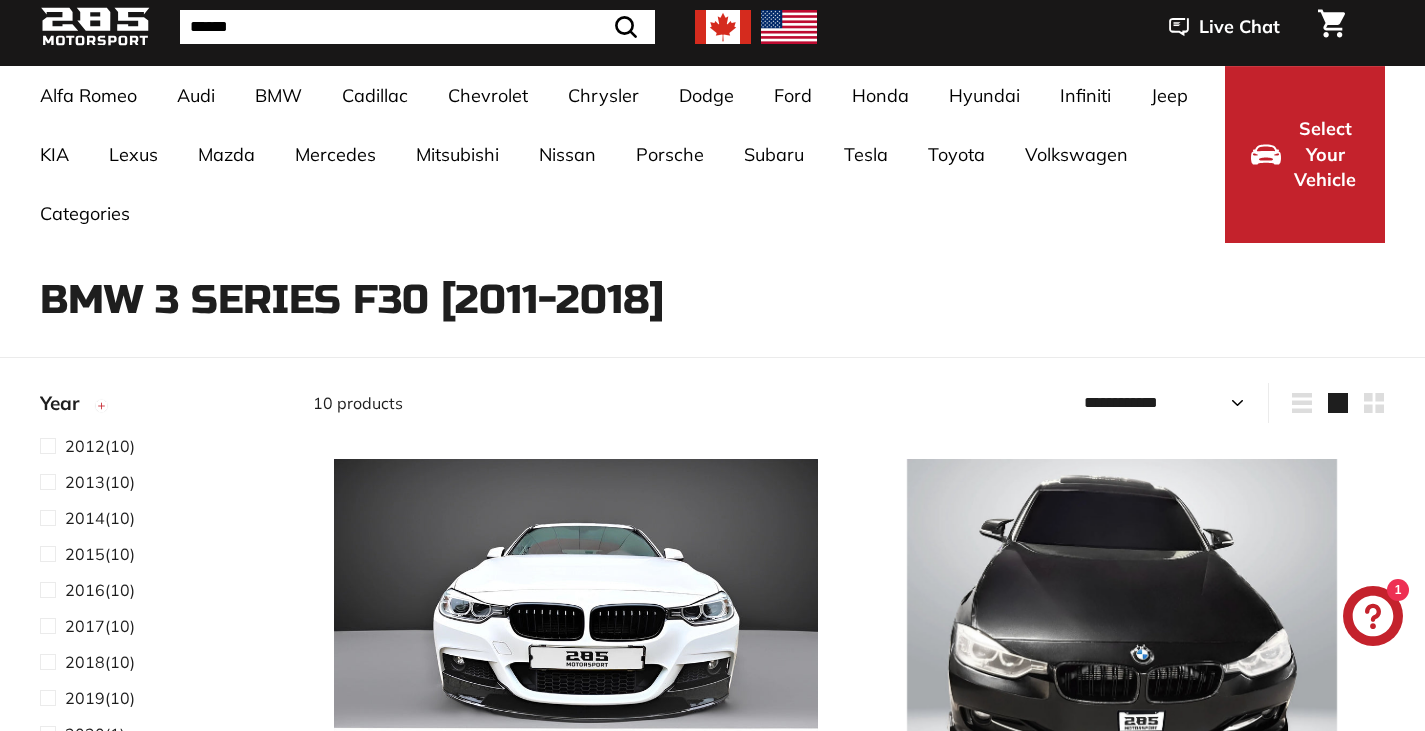 scroll, scrollTop: 200, scrollLeft: 0, axis: vertical 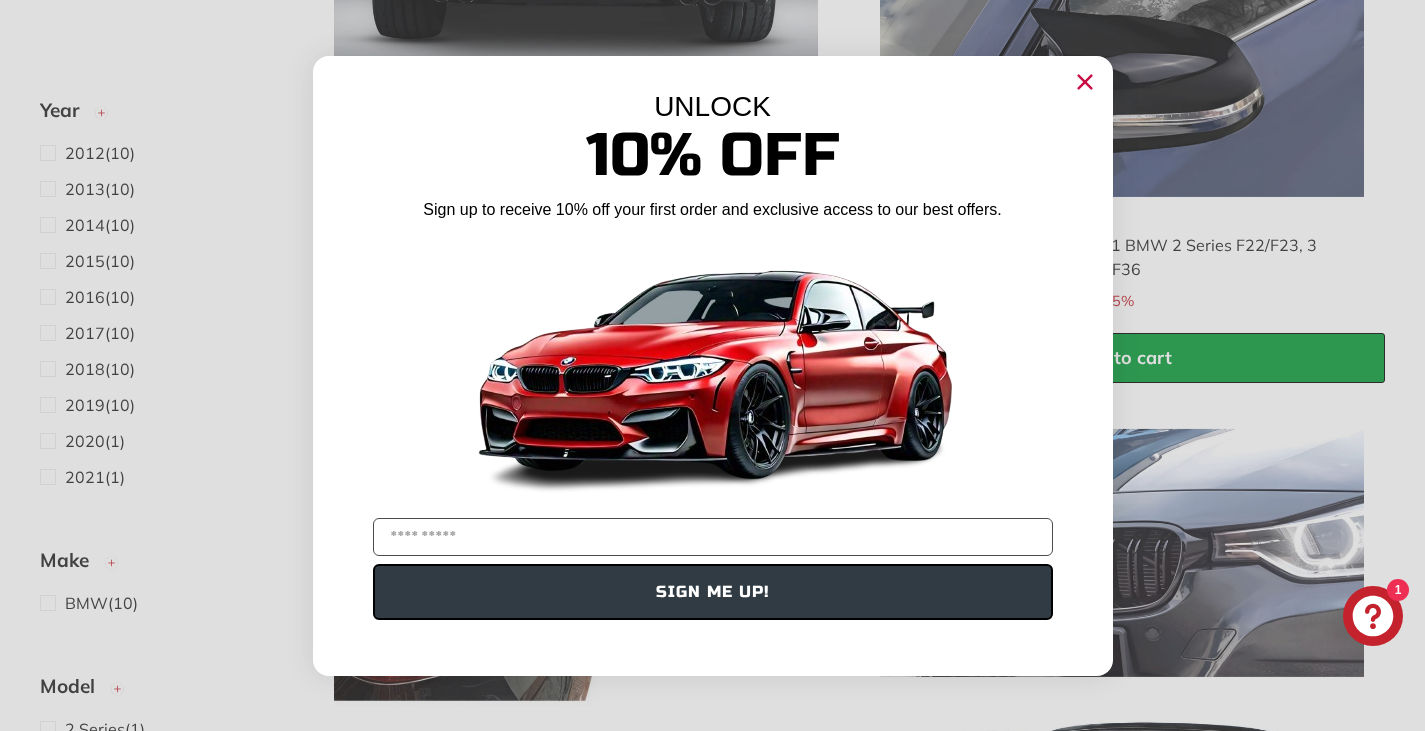 click 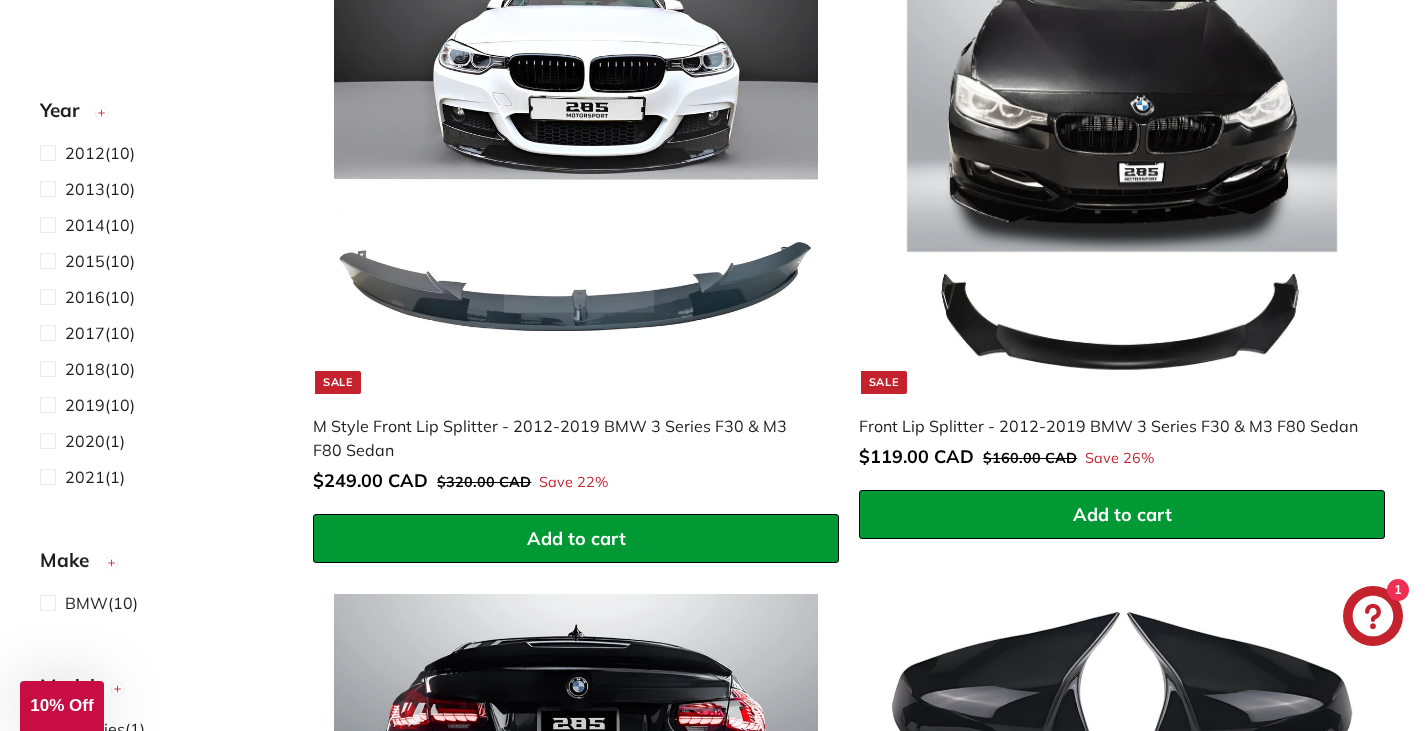 scroll, scrollTop: 600, scrollLeft: 0, axis: vertical 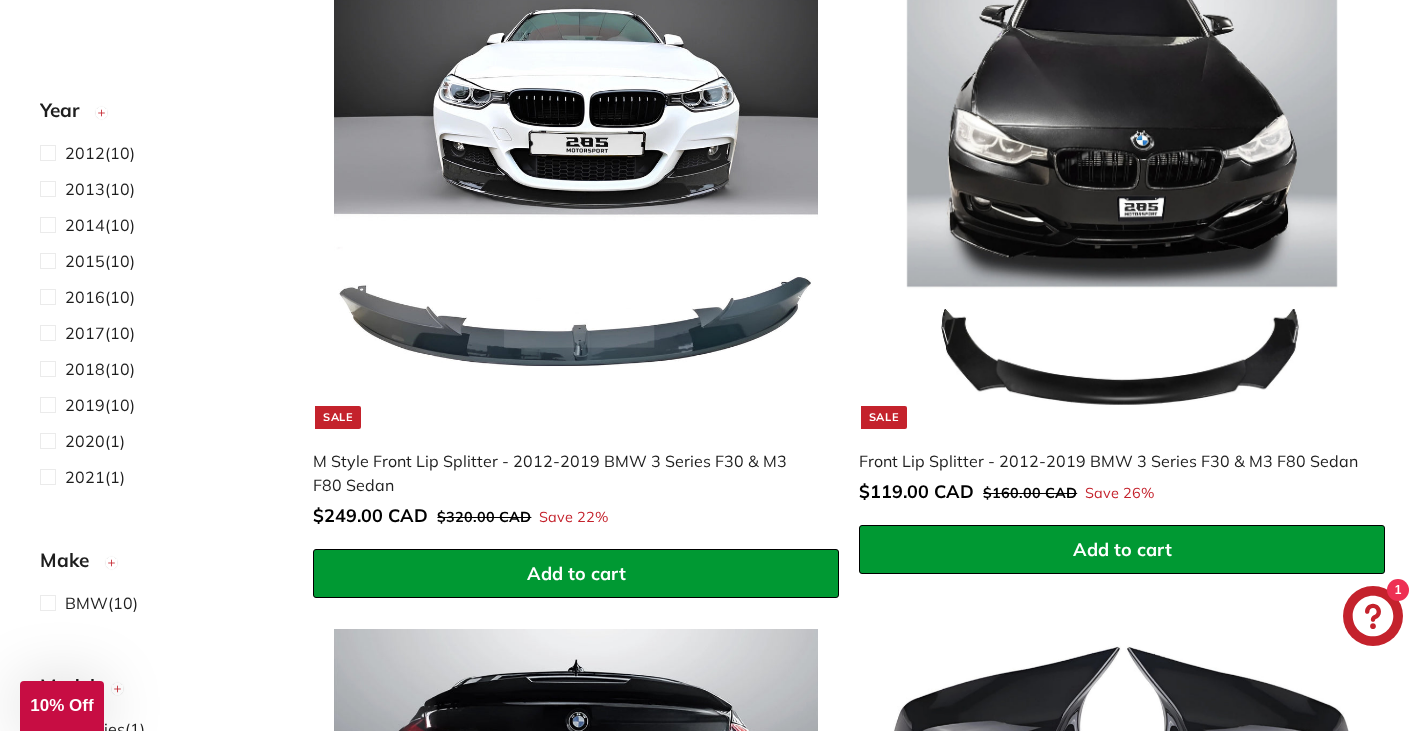 click at bounding box center [1122, 187] 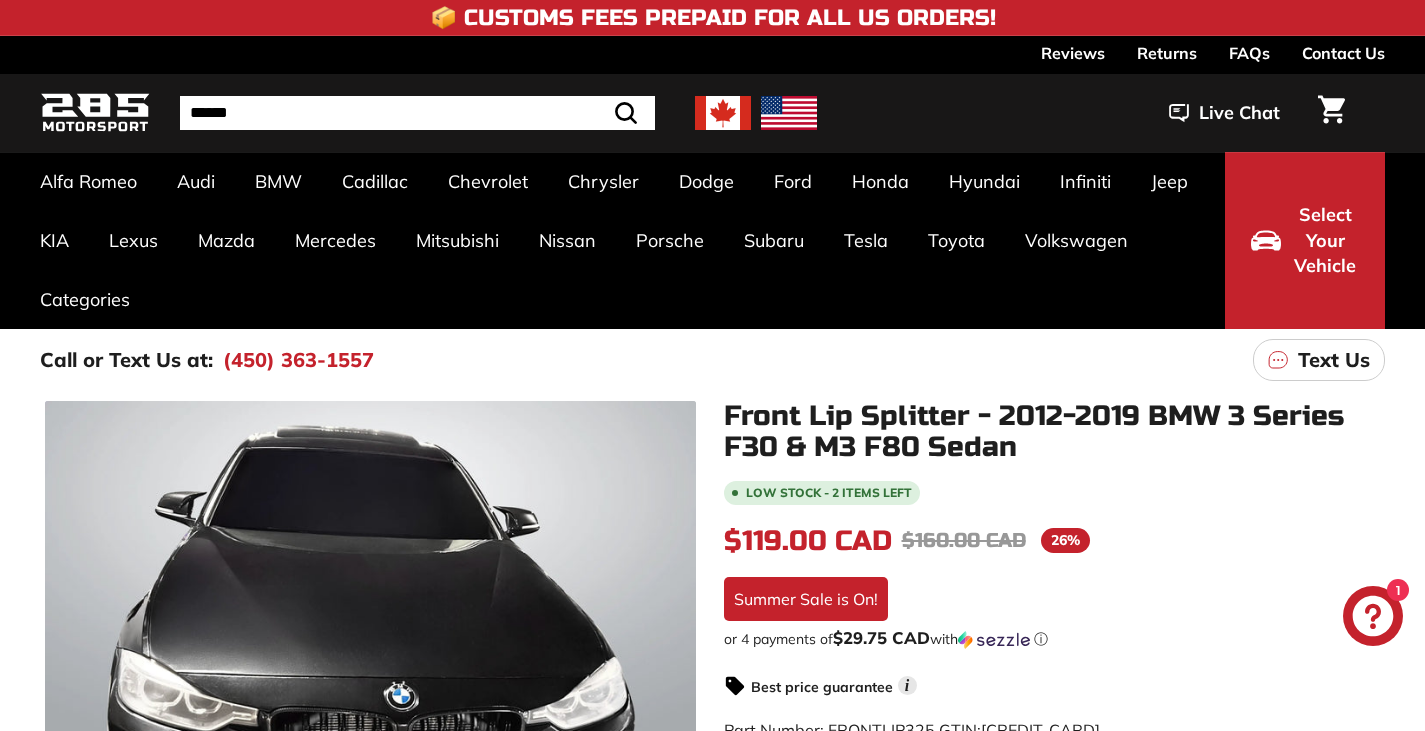 scroll, scrollTop: 700, scrollLeft: 0, axis: vertical 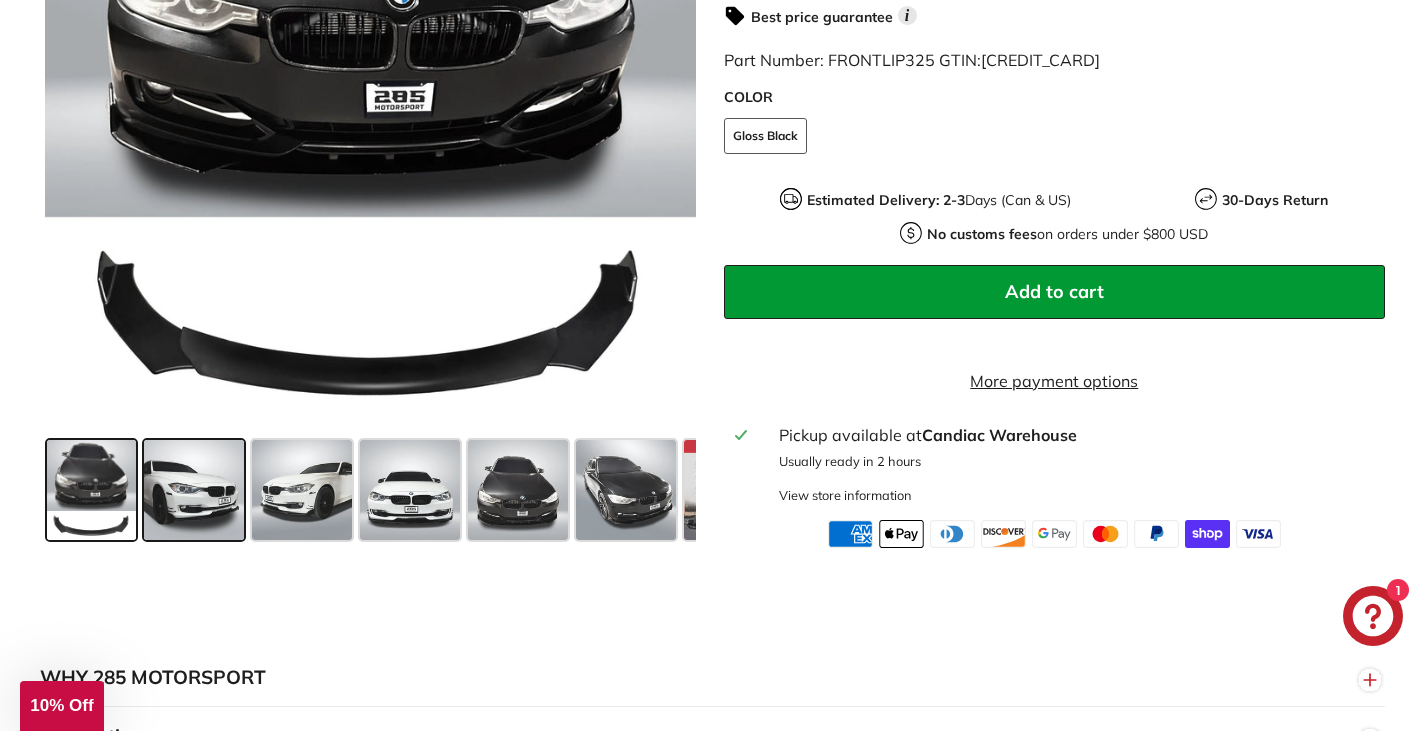 click at bounding box center [194, 490] 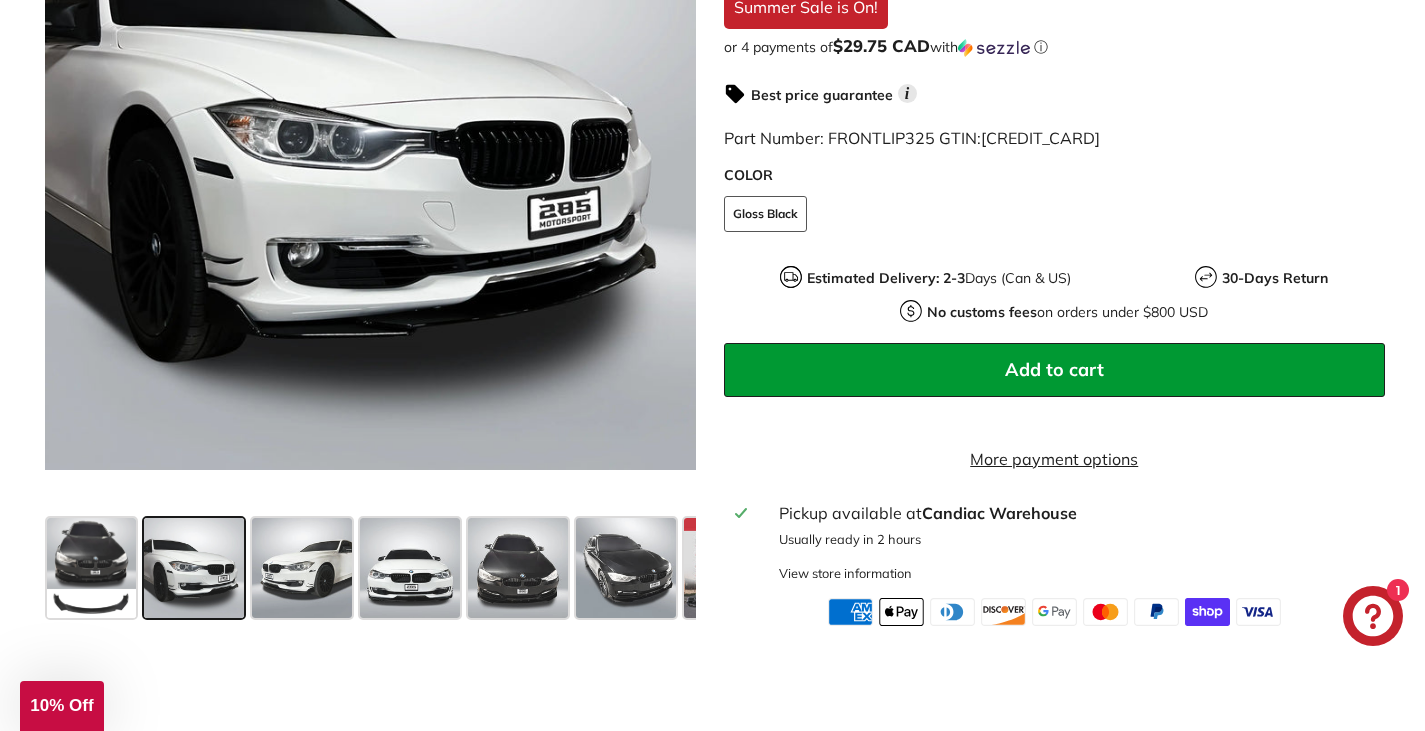 scroll, scrollTop: 600, scrollLeft: 0, axis: vertical 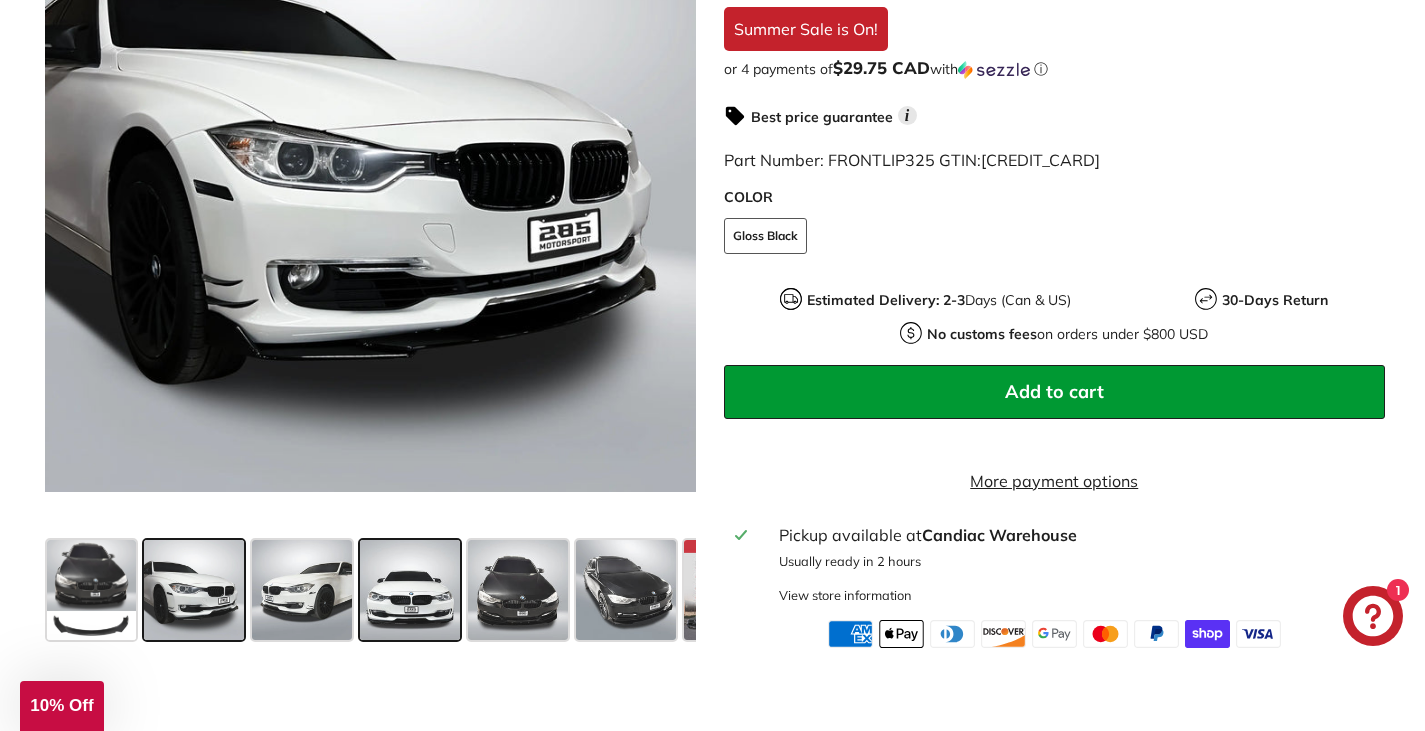 click at bounding box center (410, 590) 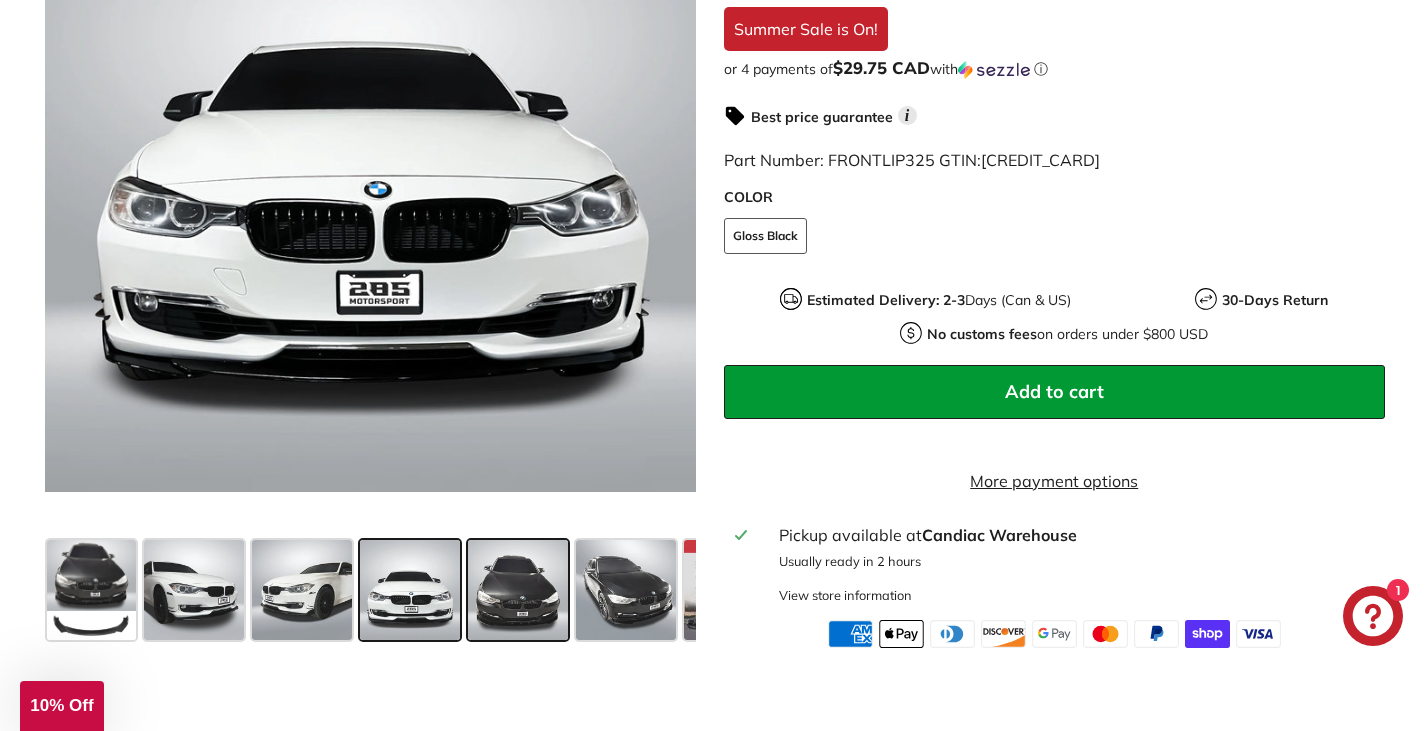 click at bounding box center (518, 590) 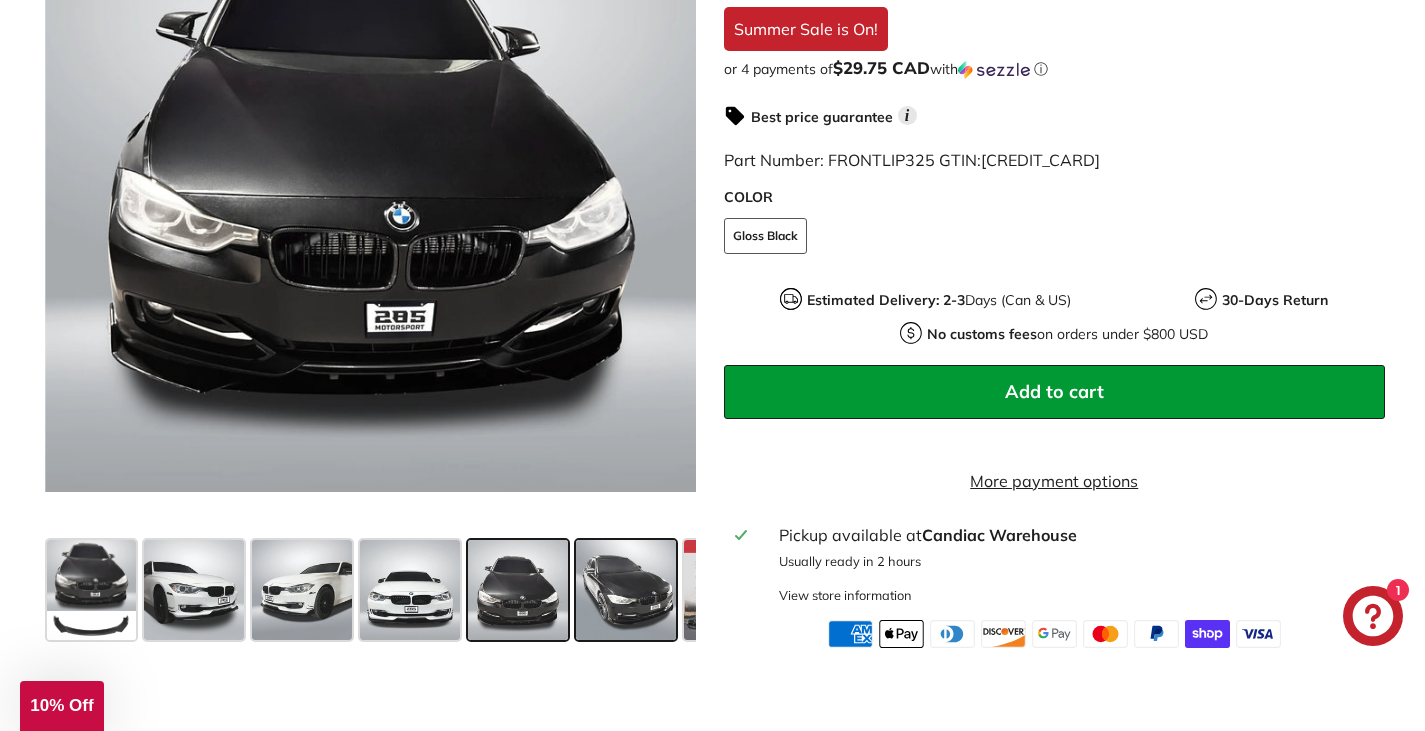 click at bounding box center (626, 590) 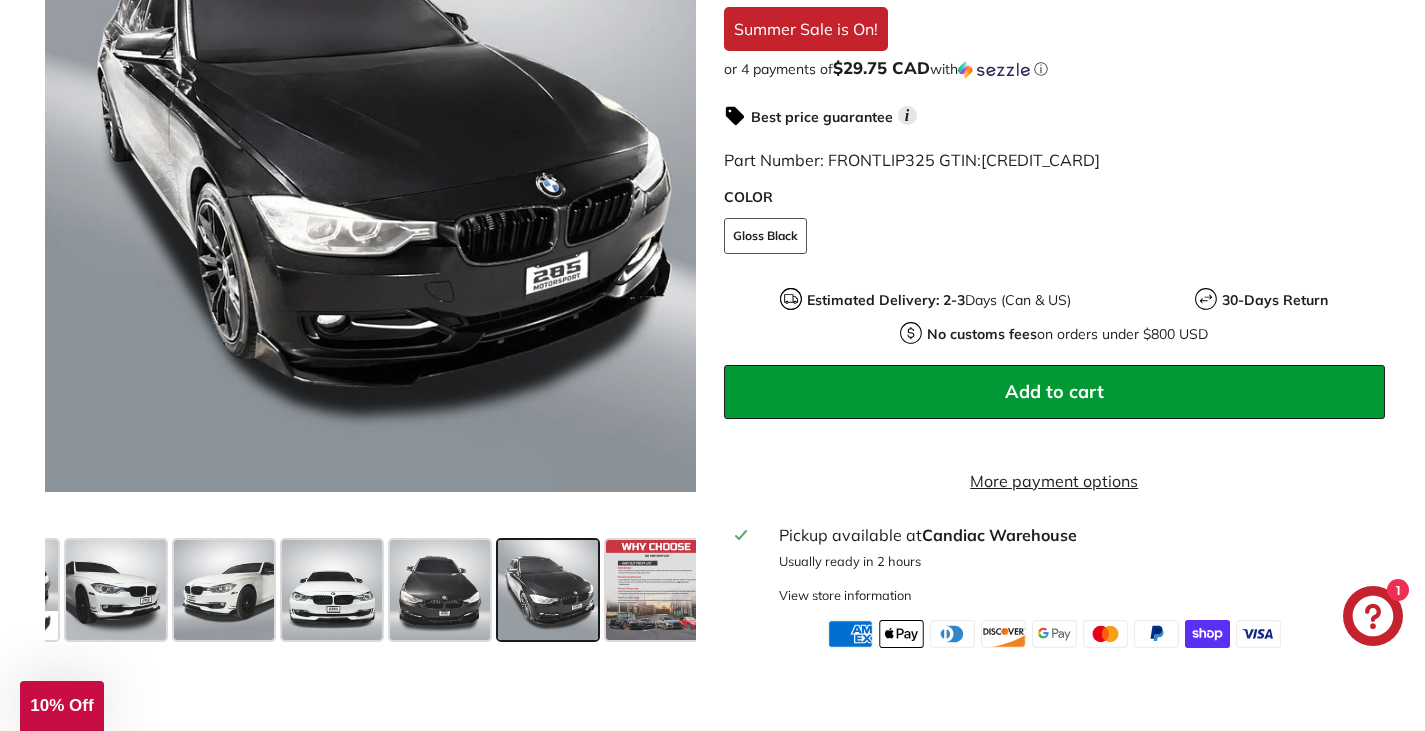 scroll, scrollTop: 0, scrollLeft: 92, axis: horizontal 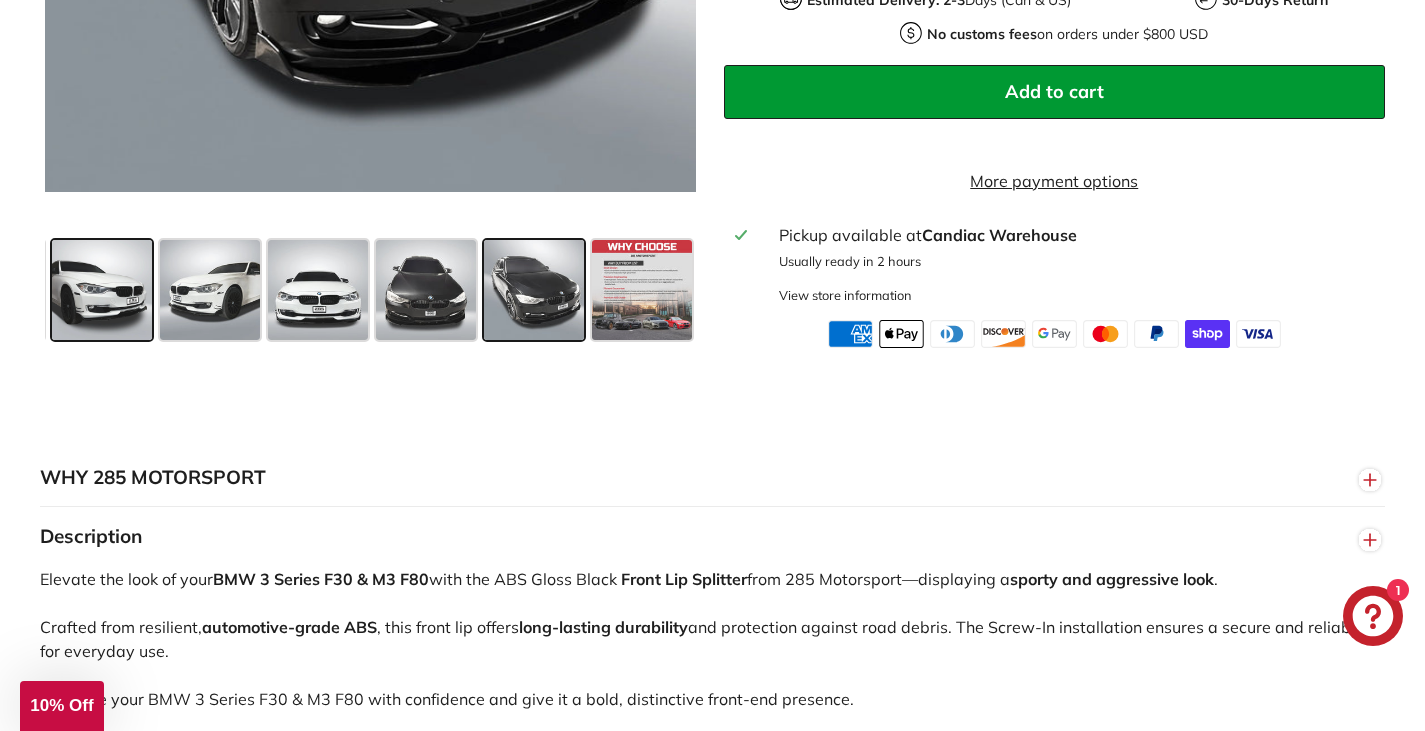 click at bounding box center (102, 290) 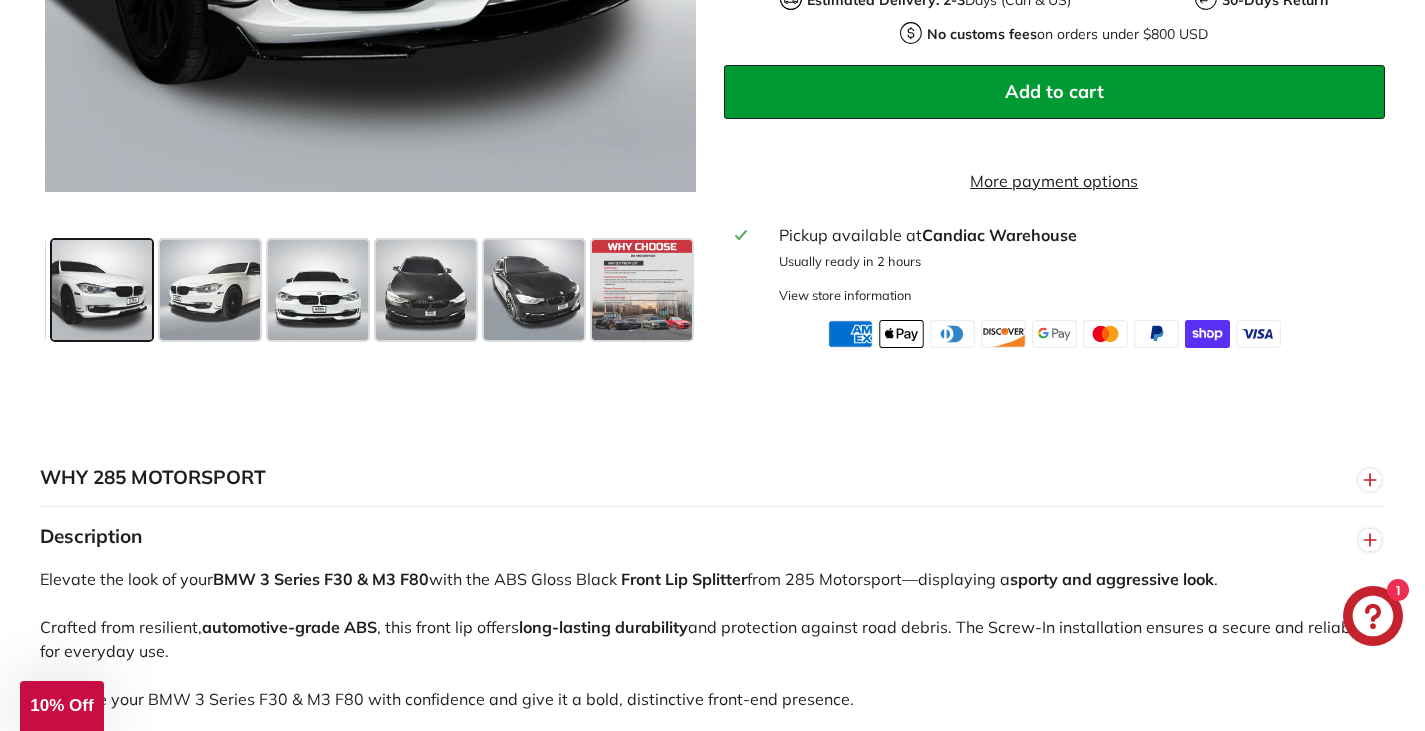 scroll, scrollTop: 0, scrollLeft: 0, axis: both 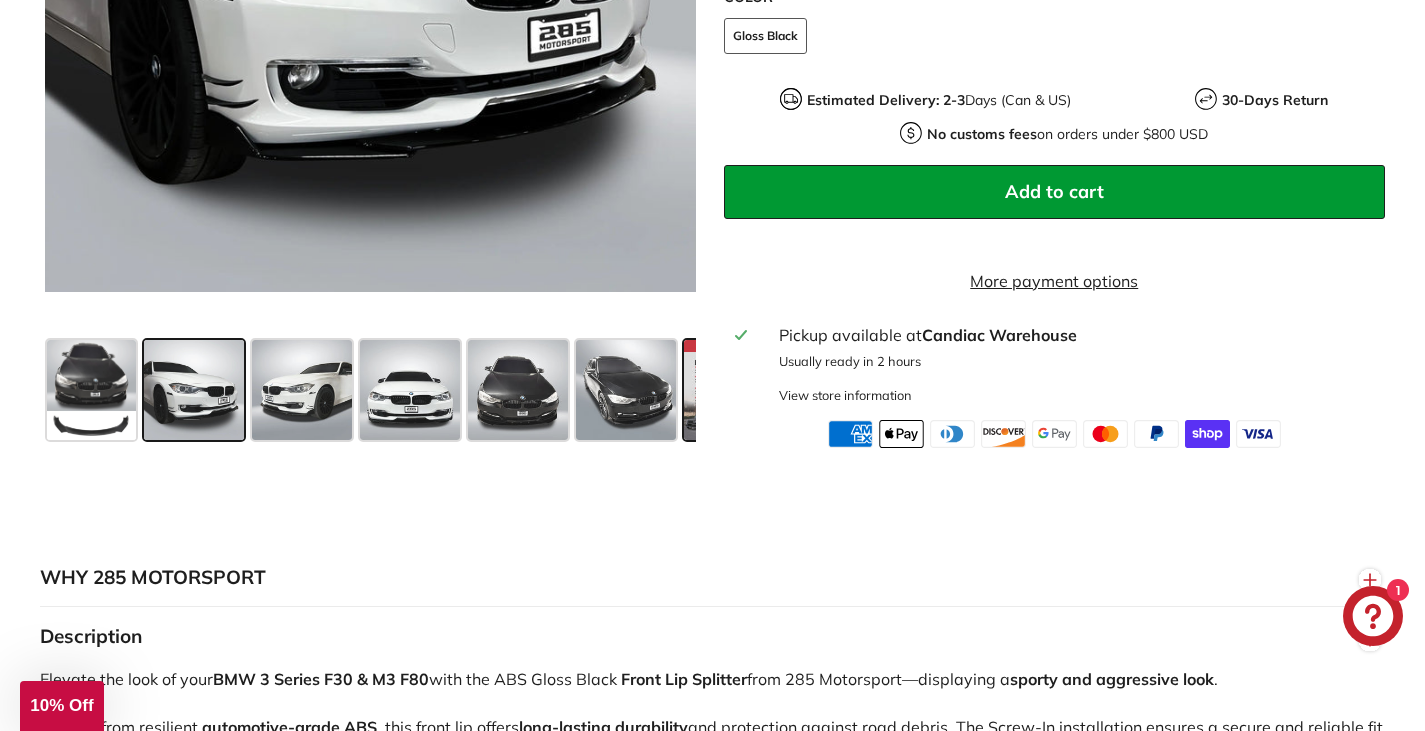 click at bounding box center [734, 390] 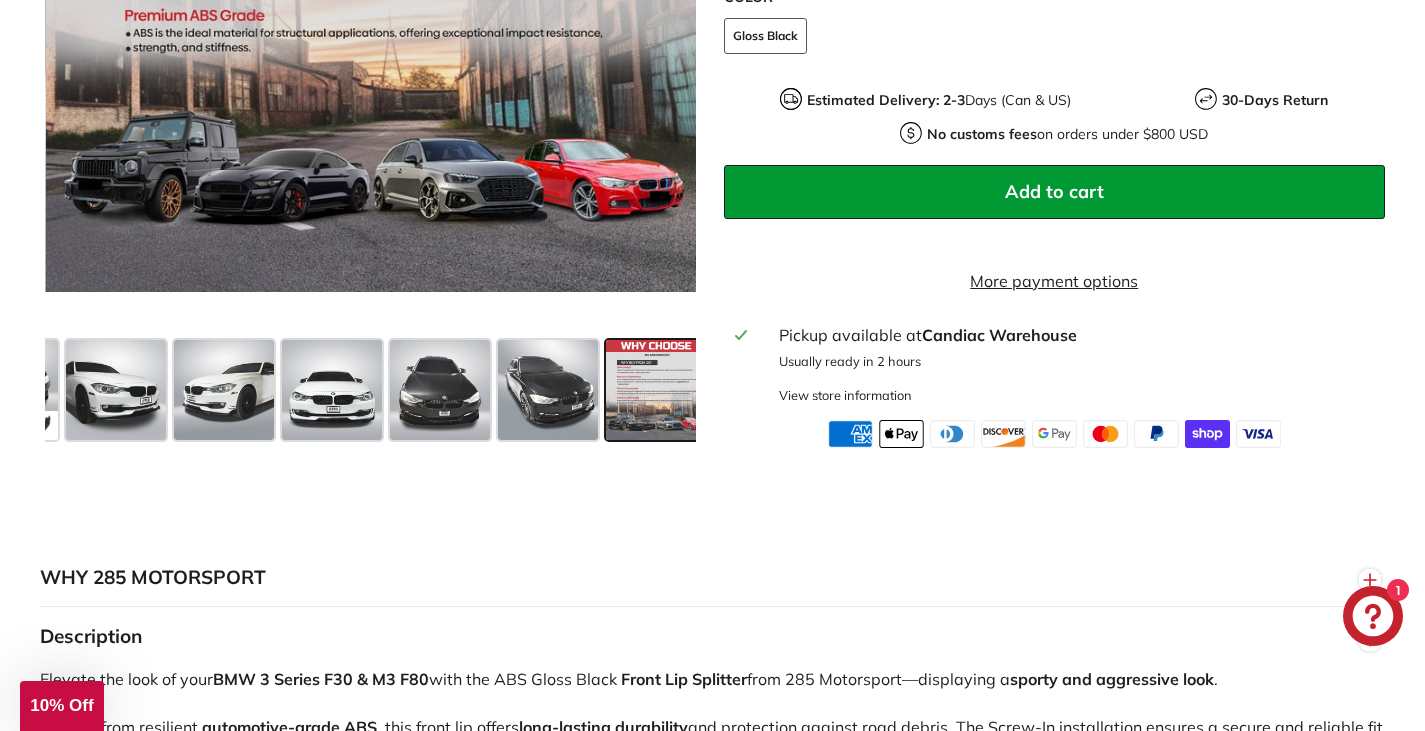scroll, scrollTop: 0, scrollLeft: 92, axis: horizontal 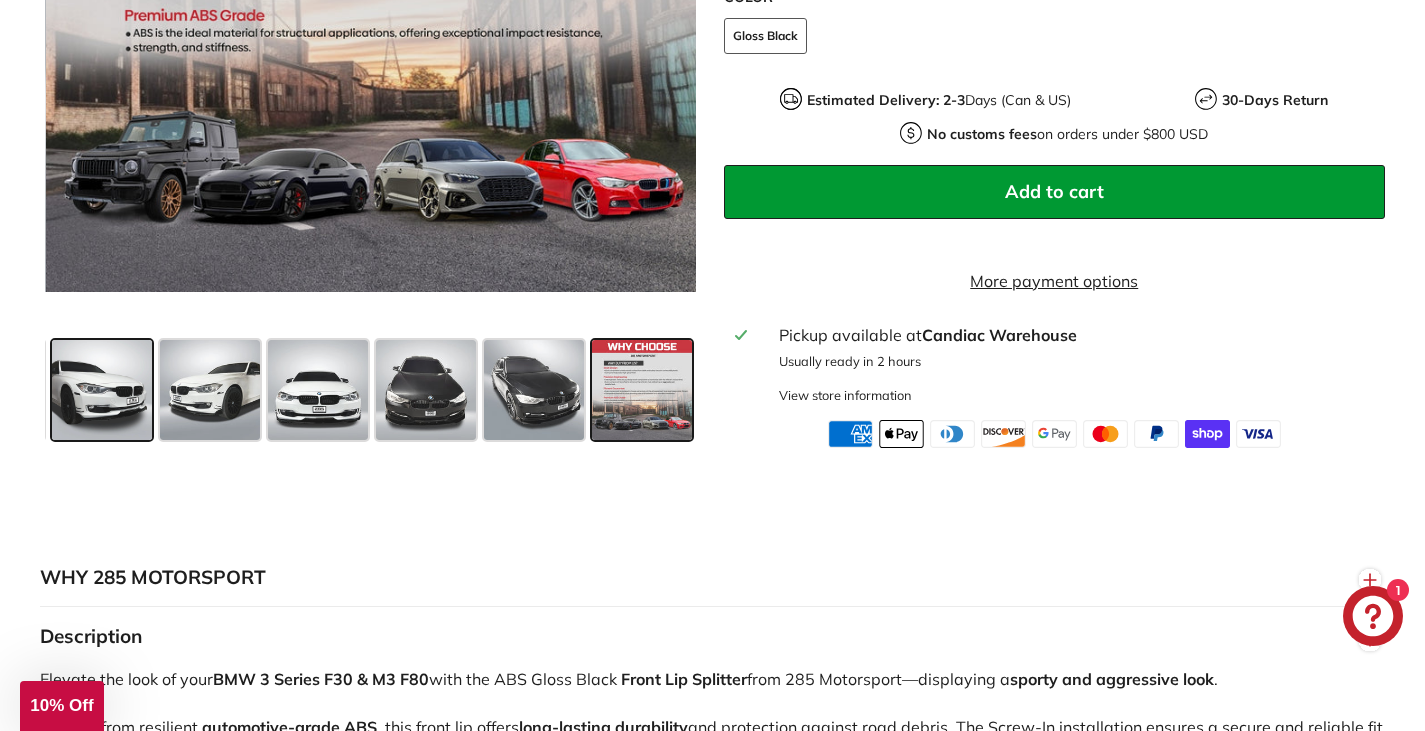 click at bounding box center [102, 390] 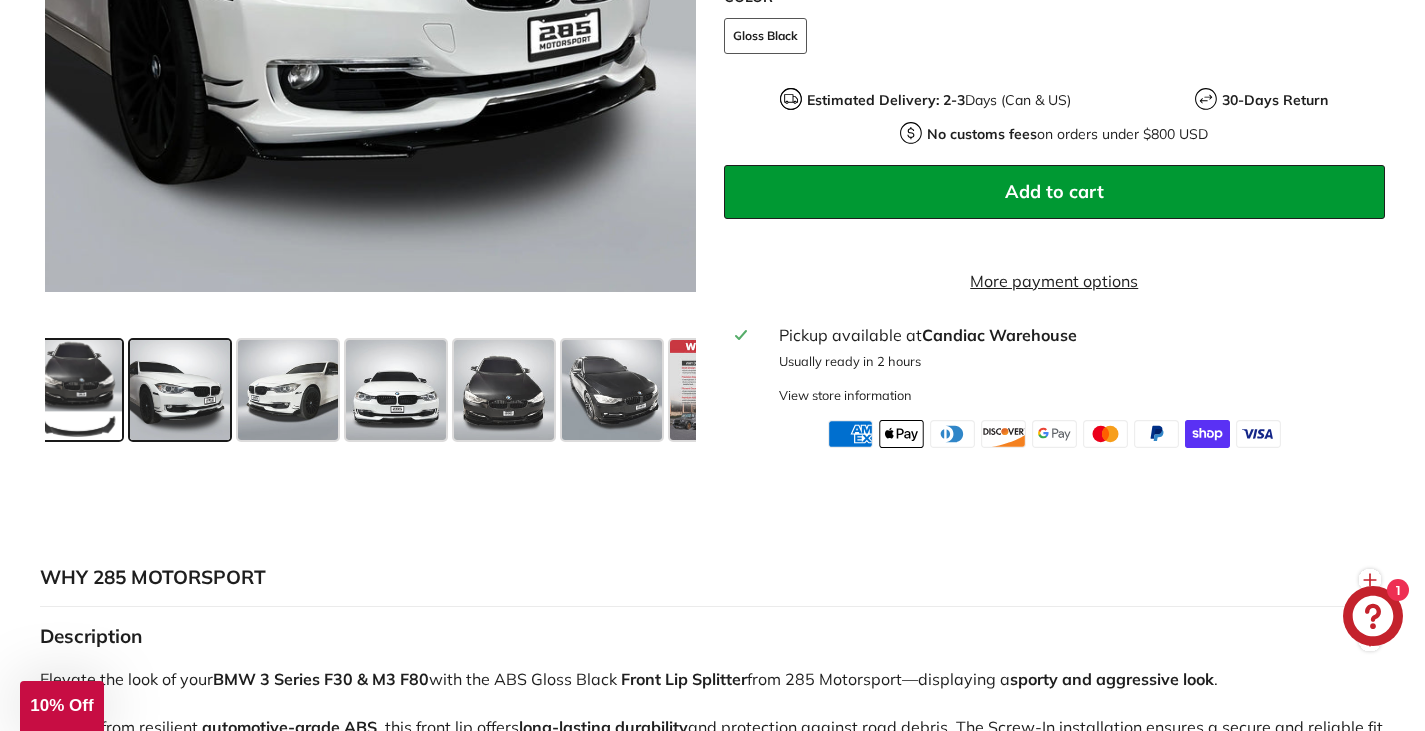 scroll, scrollTop: 0, scrollLeft: 0, axis: both 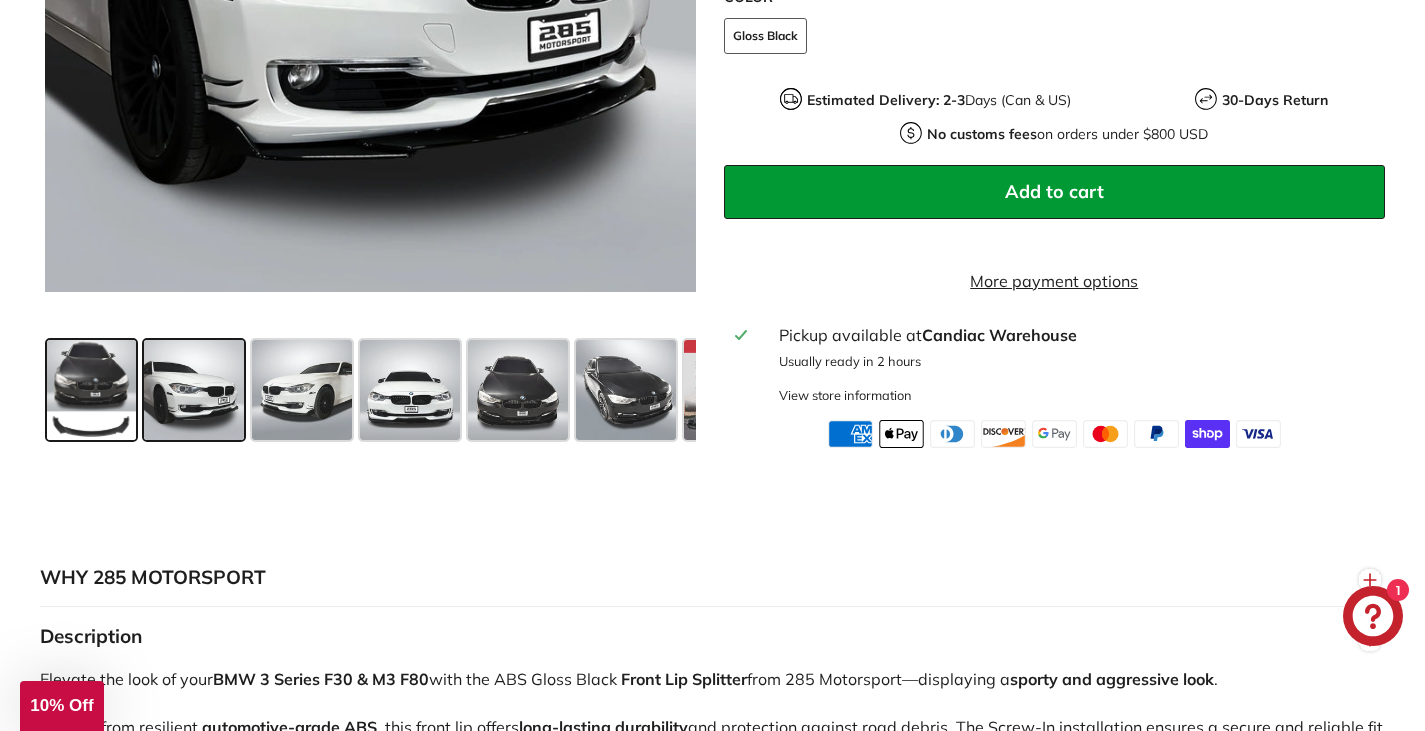click at bounding box center [91, 390] 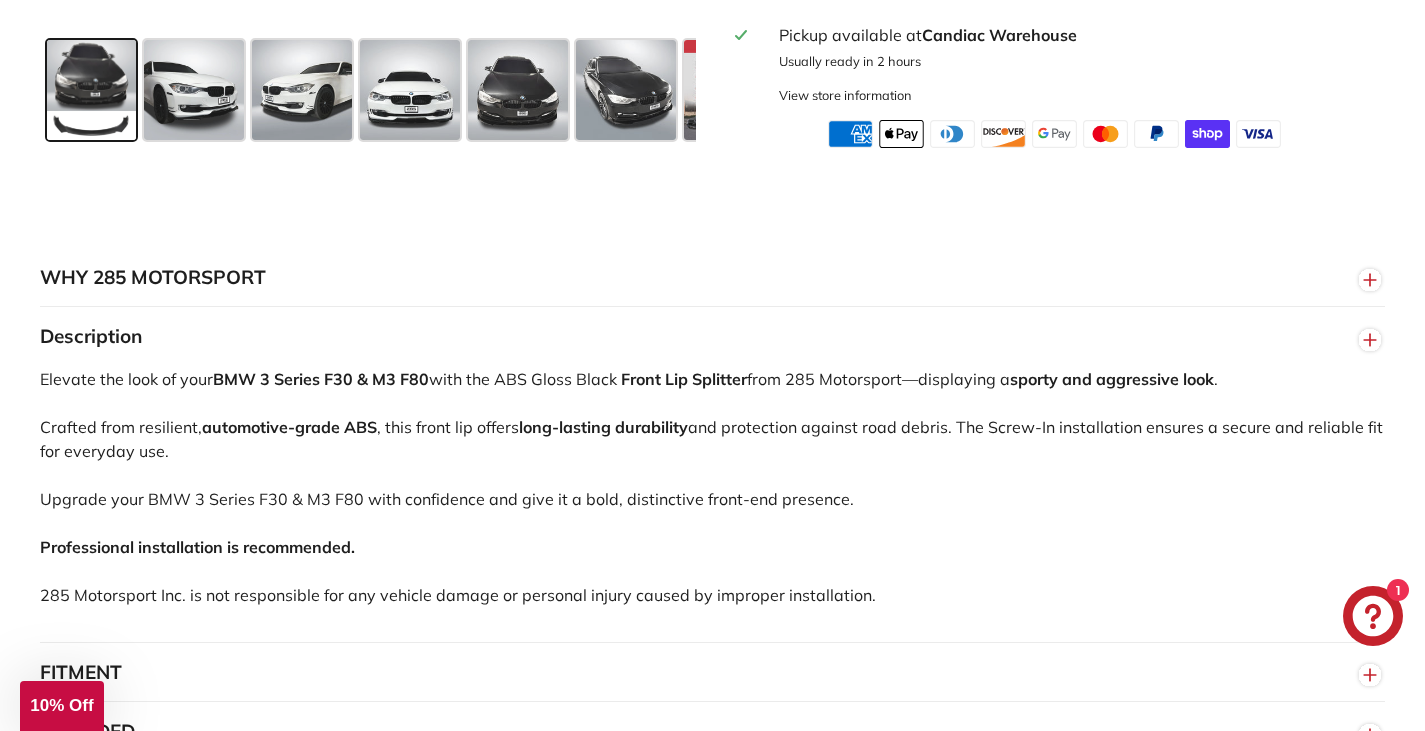 scroll, scrollTop: 1300, scrollLeft: 0, axis: vertical 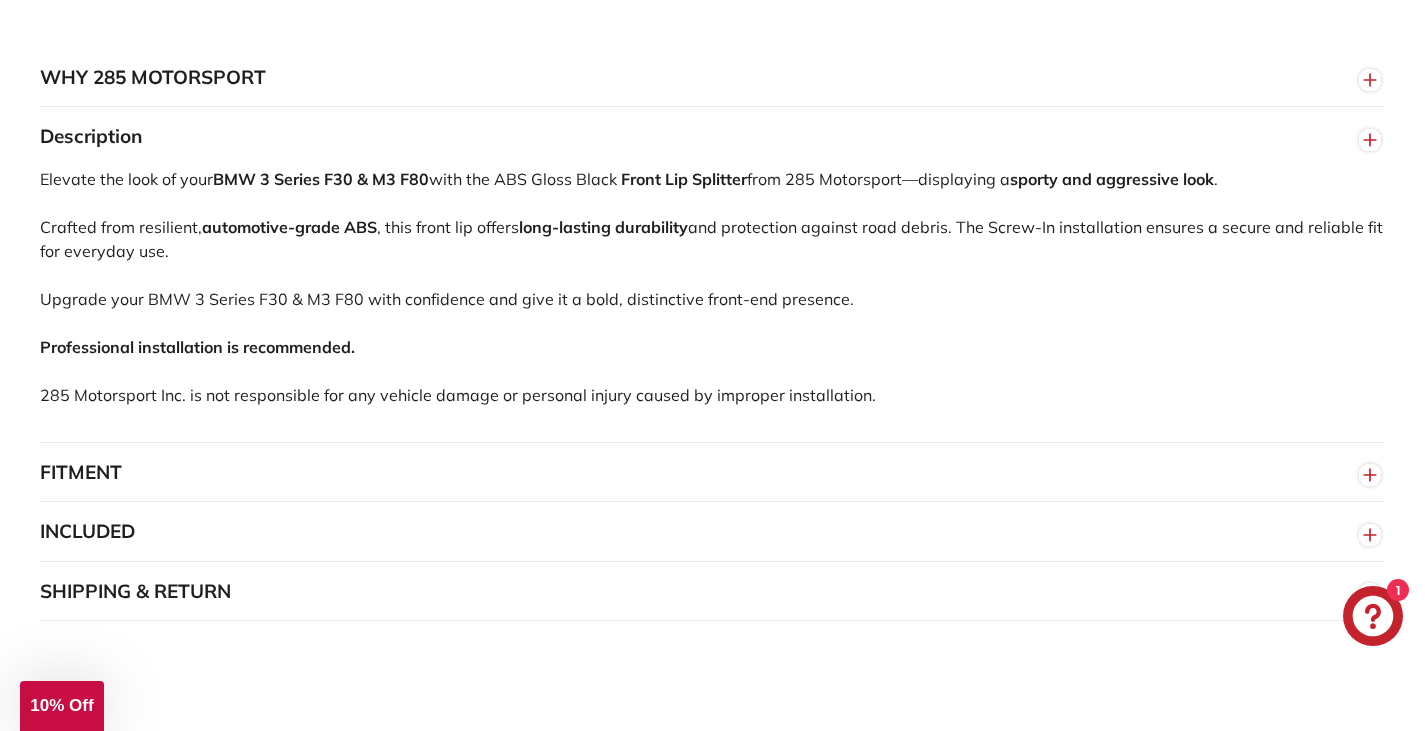 click on "FITMENT" at bounding box center (712, 473) 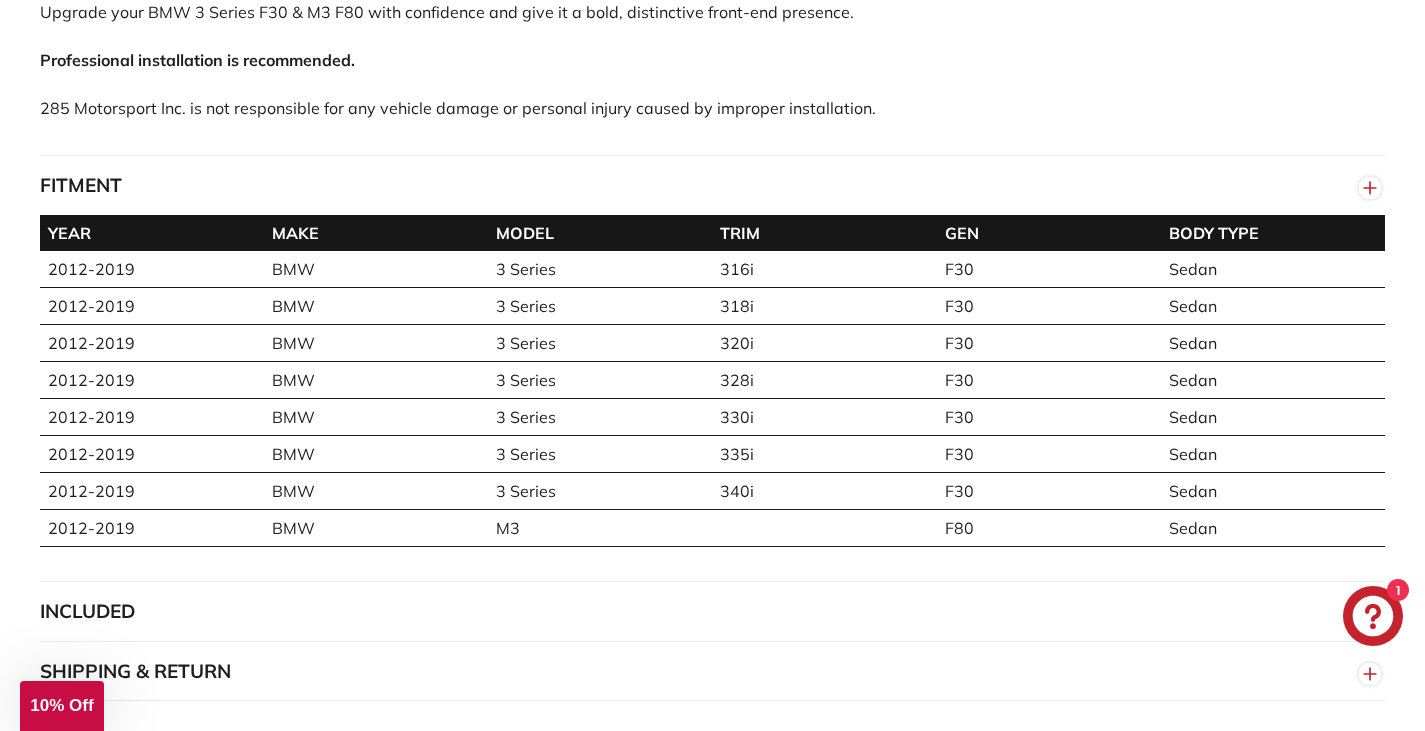 scroll, scrollTop: 1800, scrollLeft: 0, axis: vertical 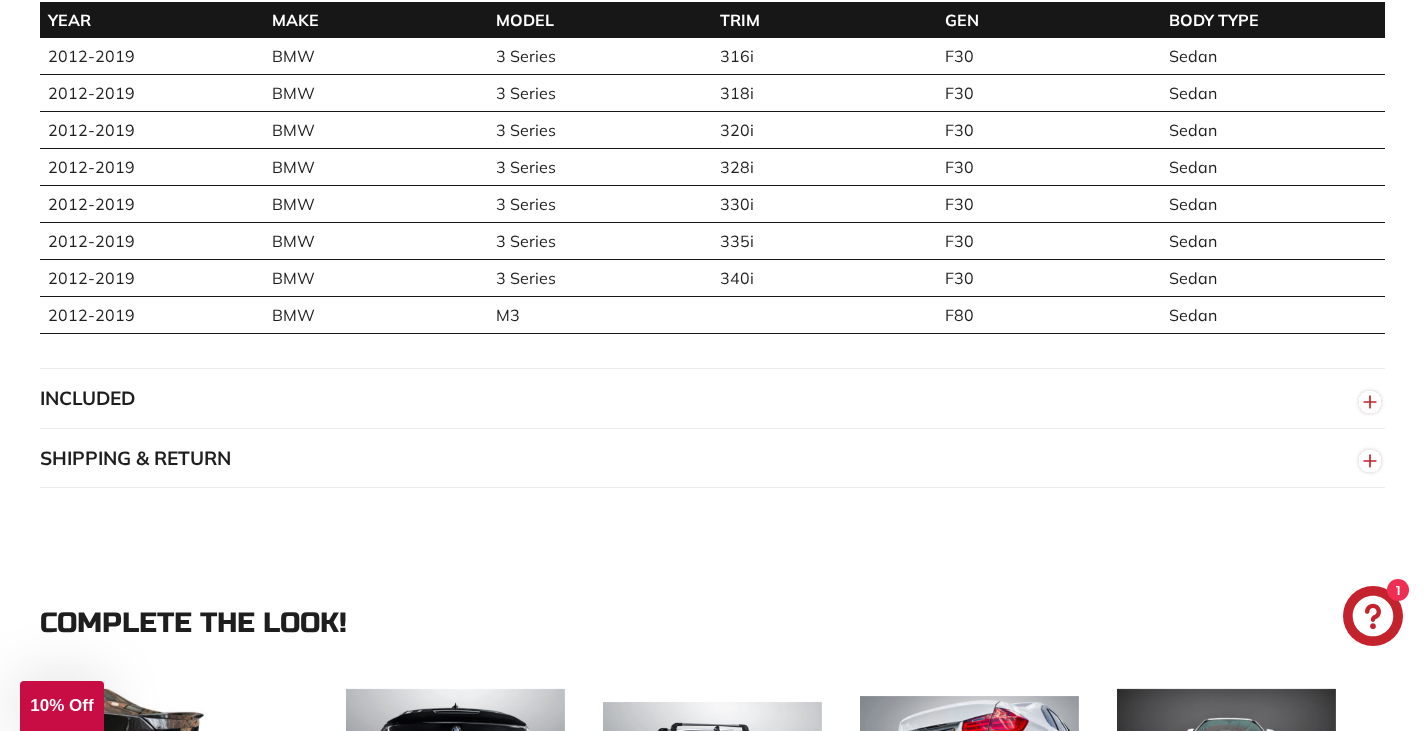click on "INCLUDED" at bounding box center [712, 399] 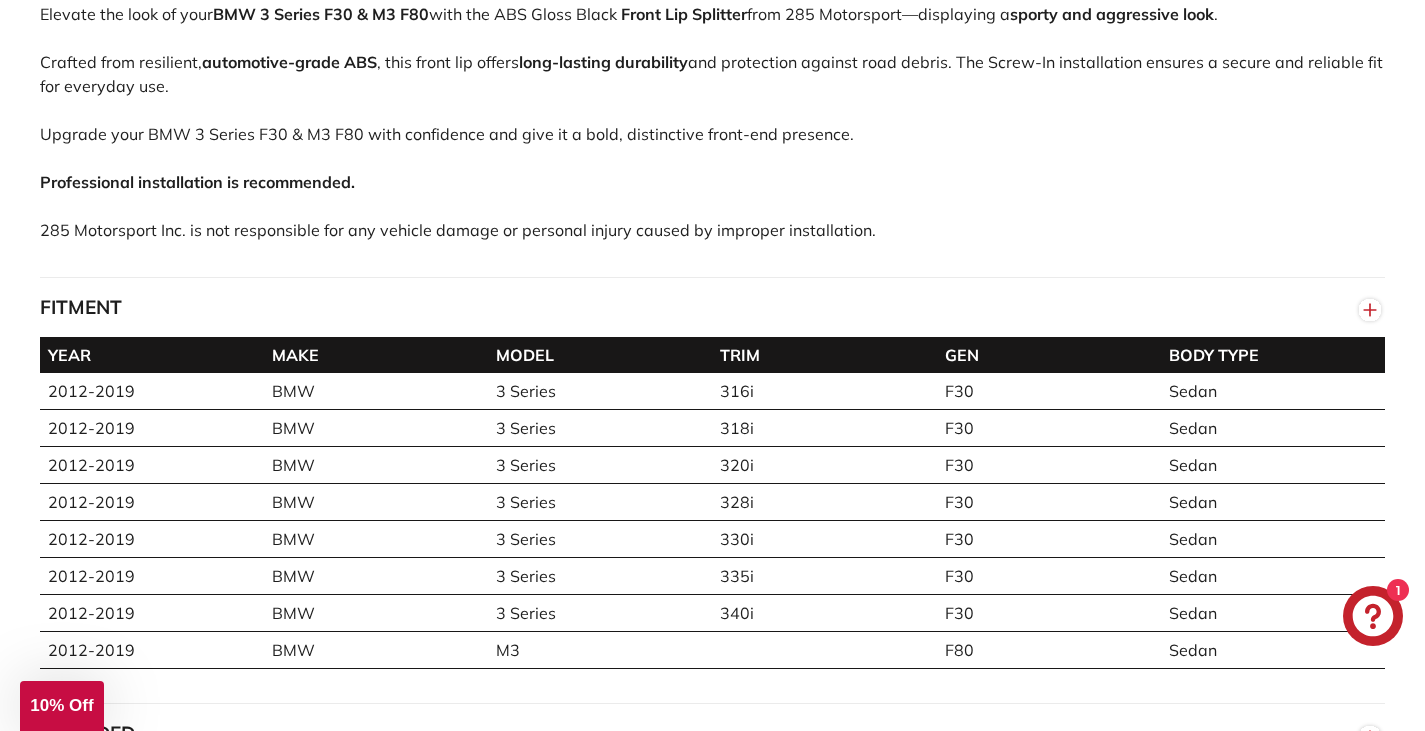 scroll, scrollTop: 1500, scrollLeft: 0, axis: vertical 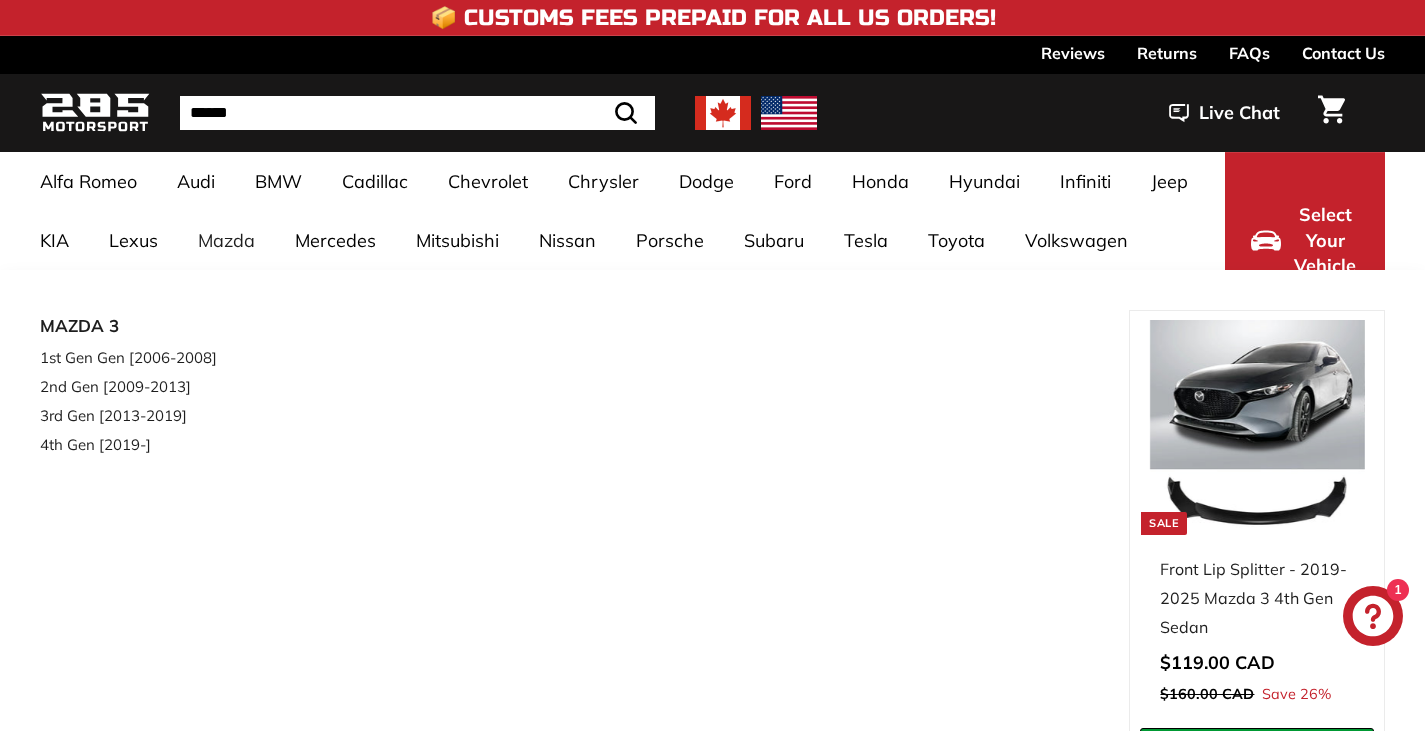 select on "**********" 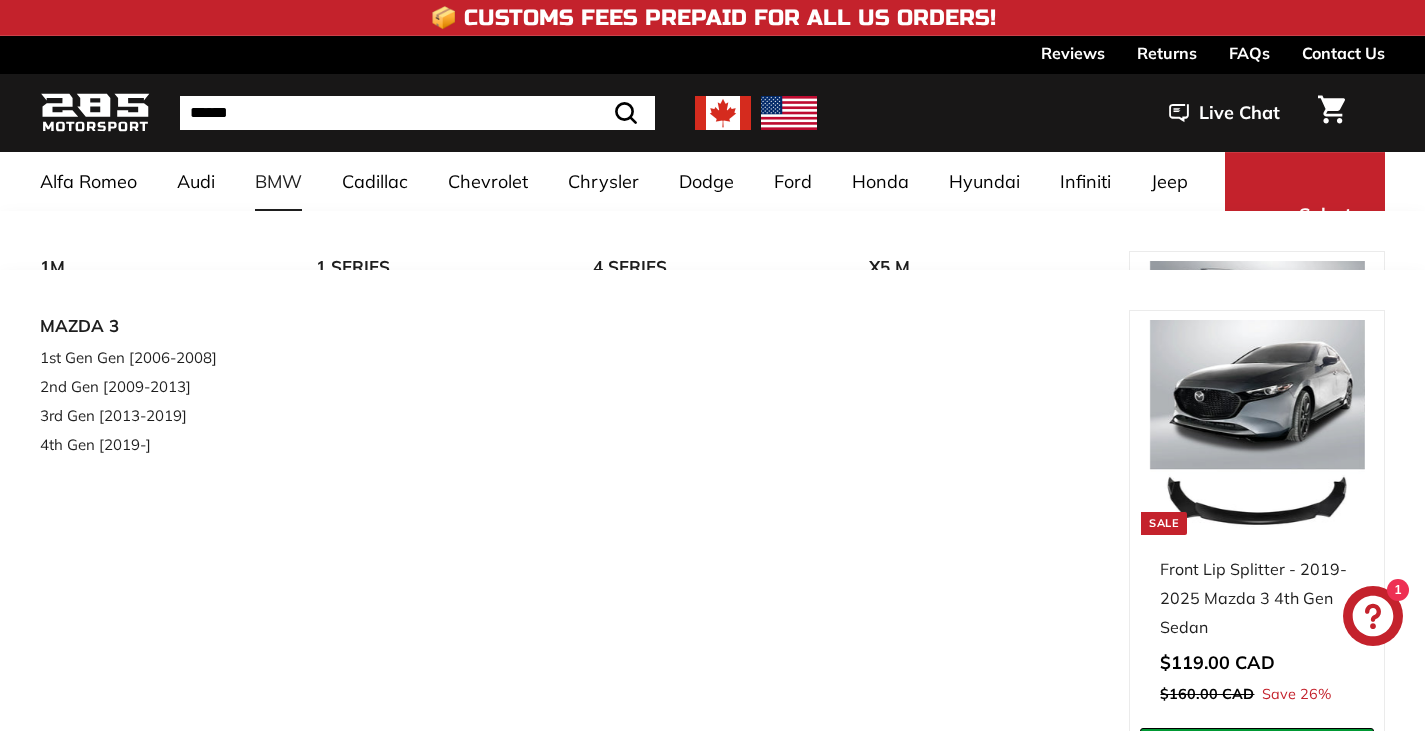 scroll, scrollTop: 0, scrollLeft: 0, axis: both 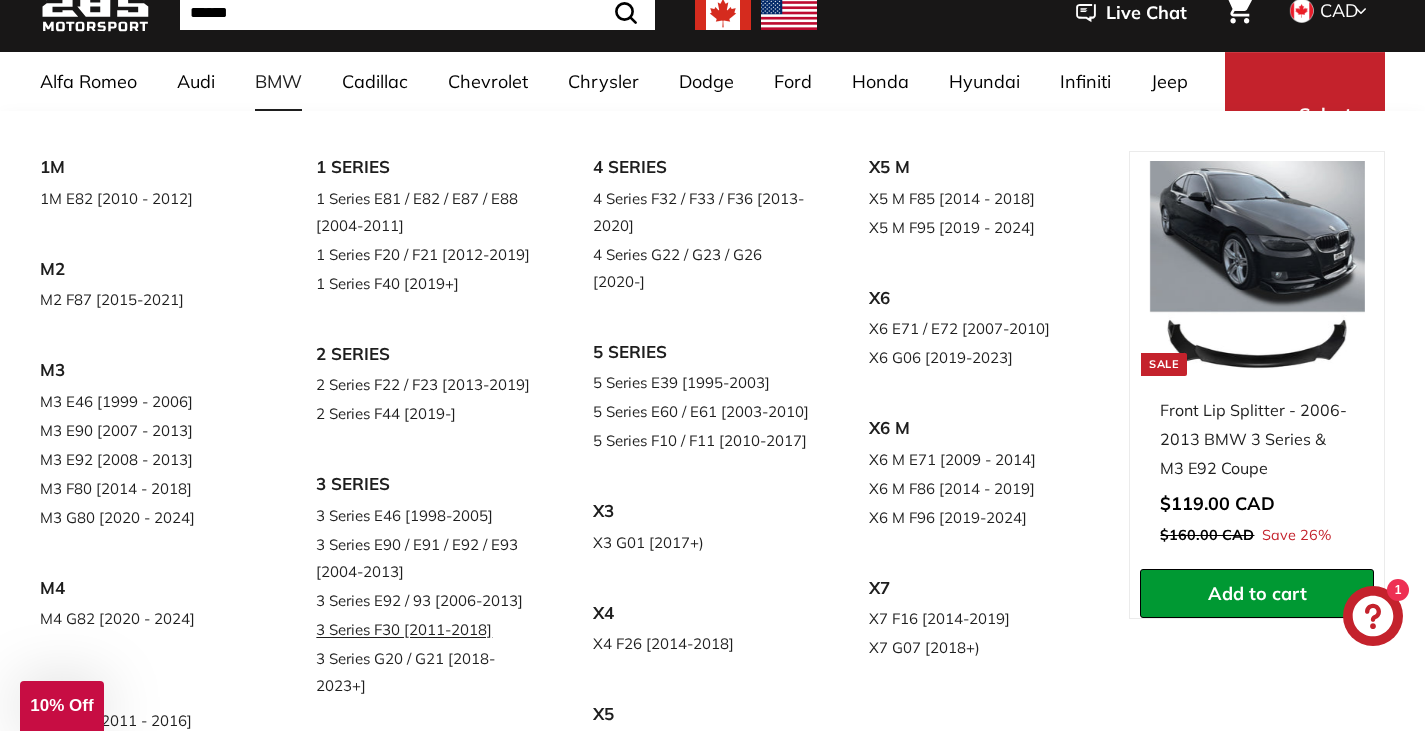 click on "3 Series F30 [2011-2018]" at bounding box center (426, 629) 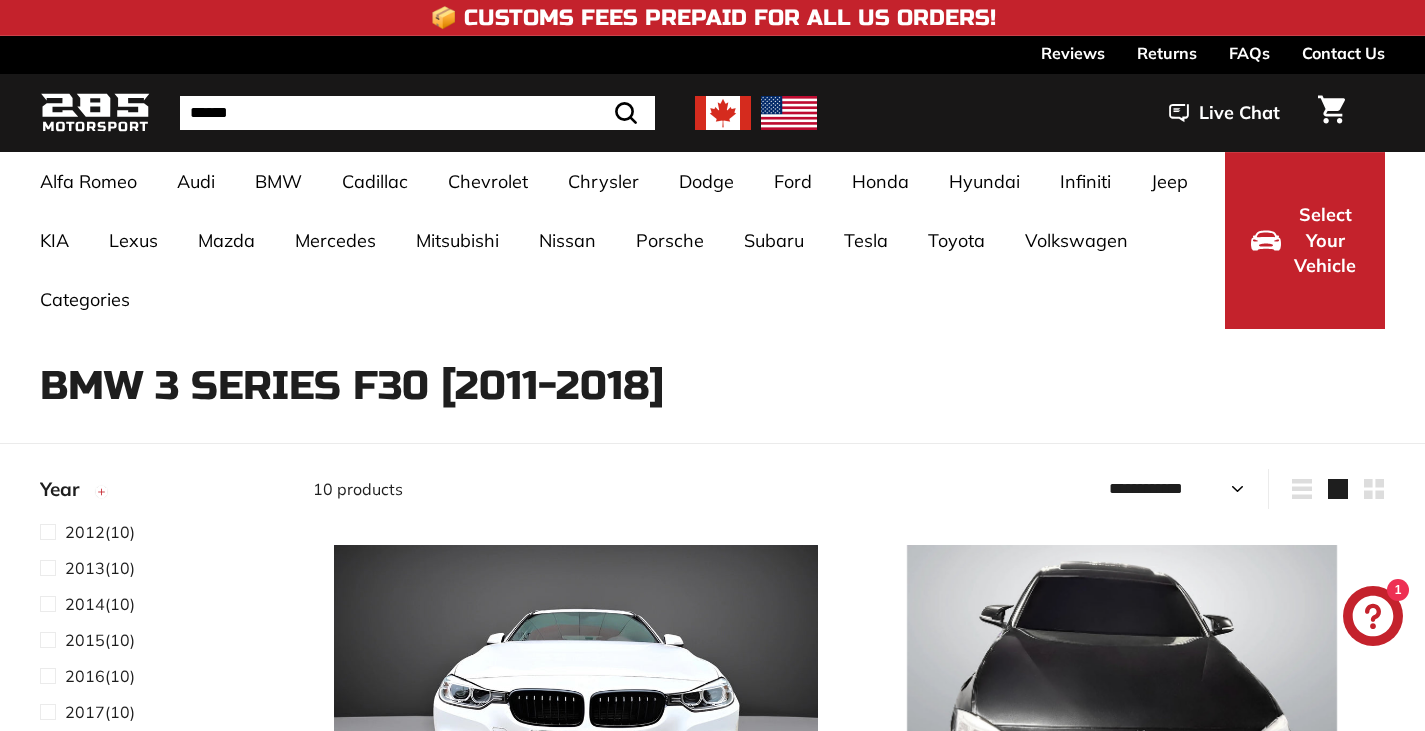 select on "**********" 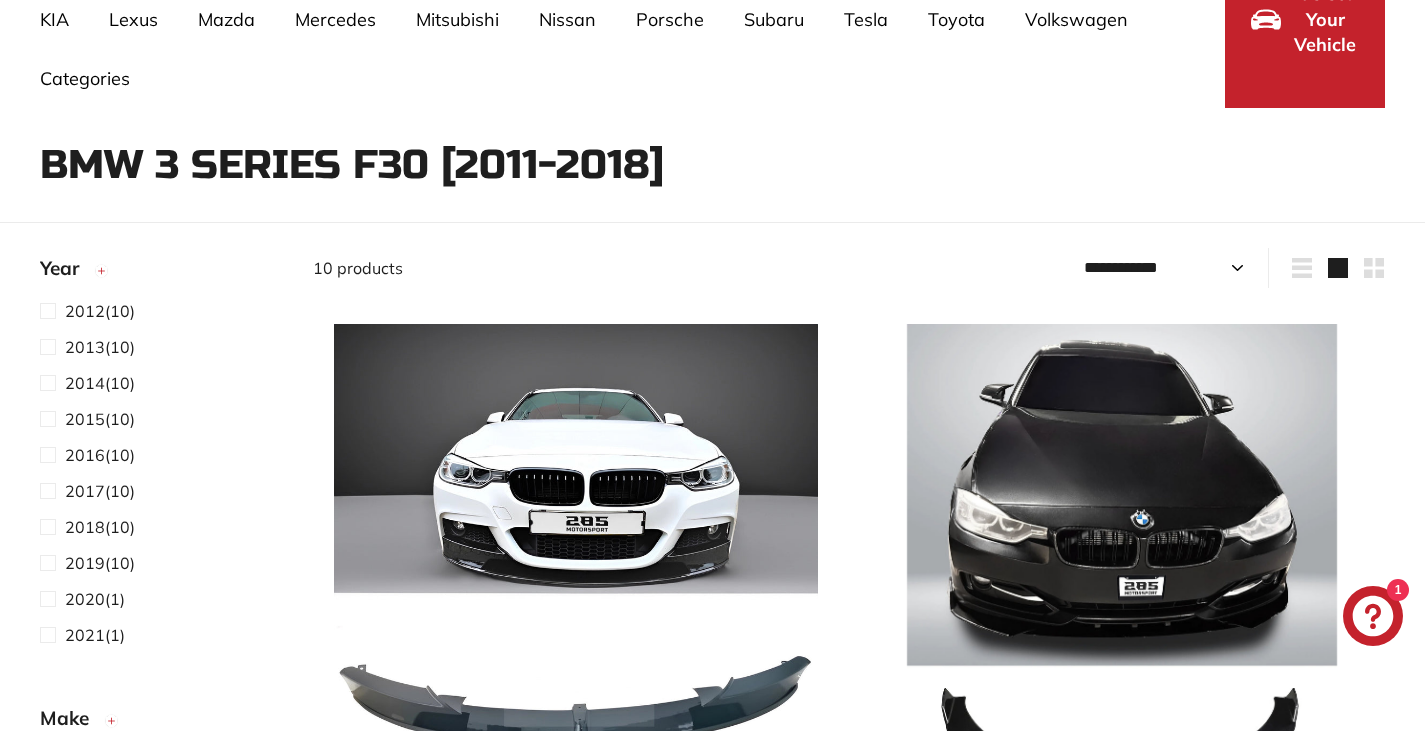 scroll, scrollTop: 300, scrollLeft: 0, axis: vertical 